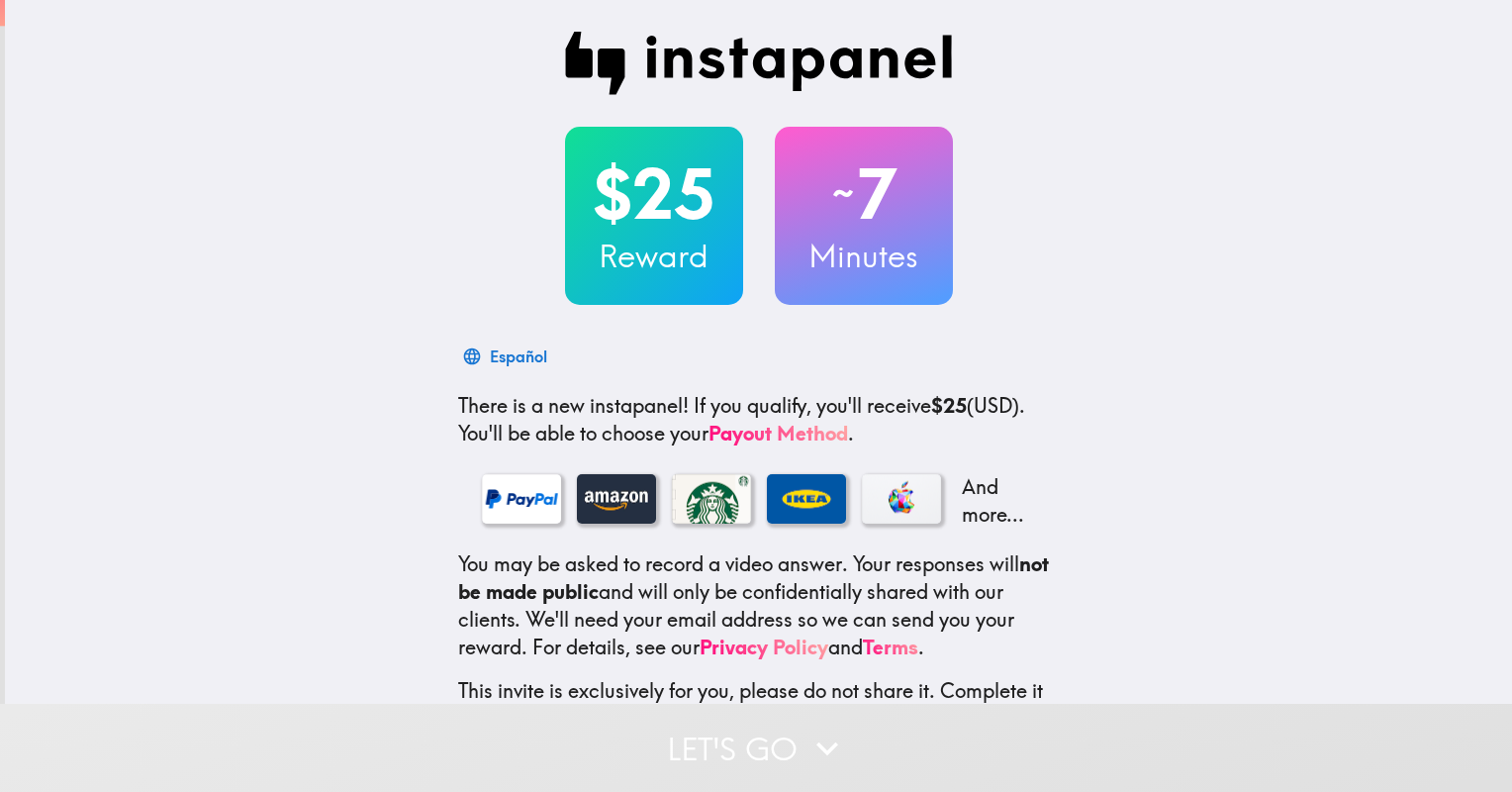 scroll, scrollTop: 0, scrollLeft: 0, axis: both 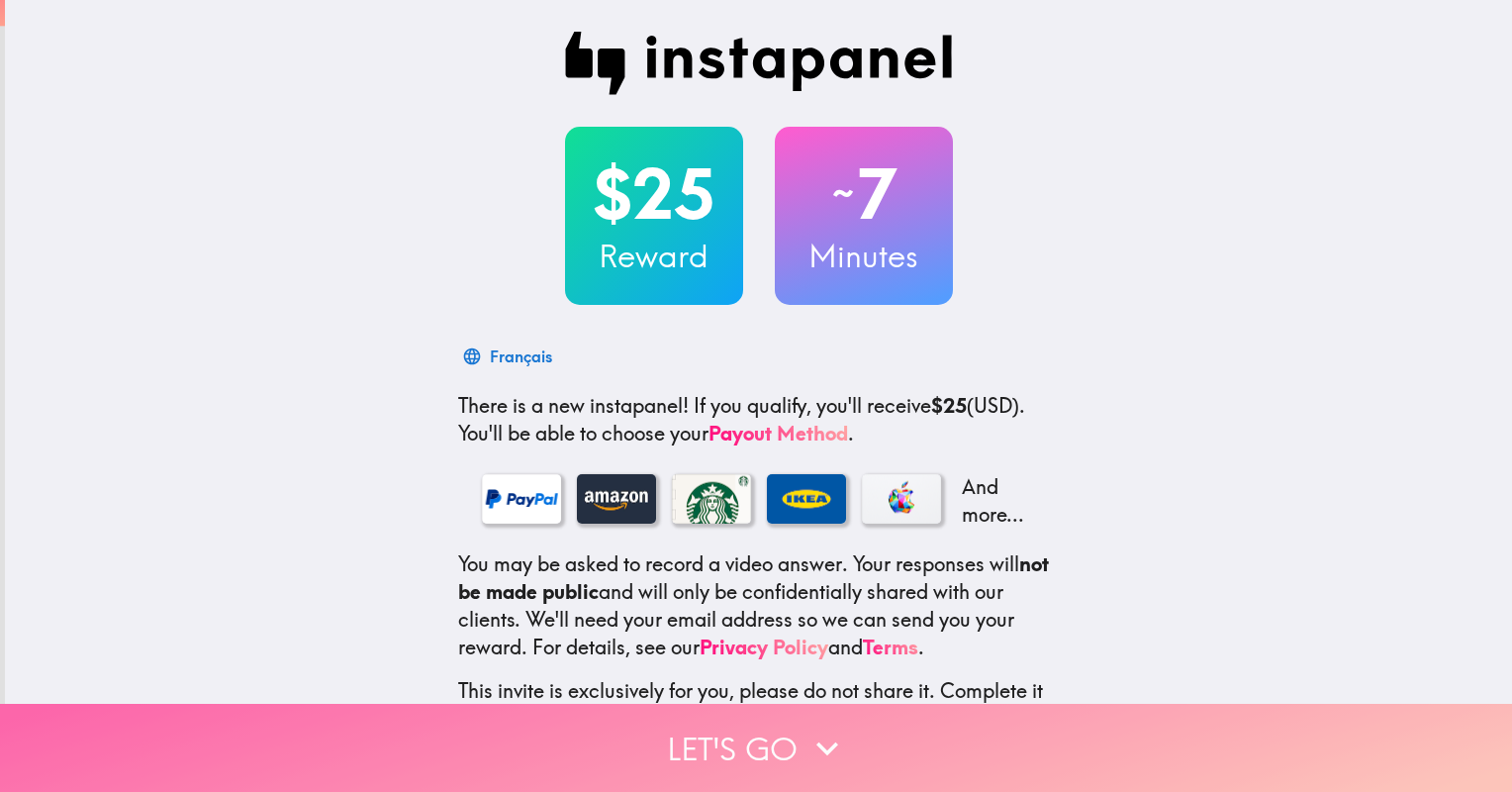 click 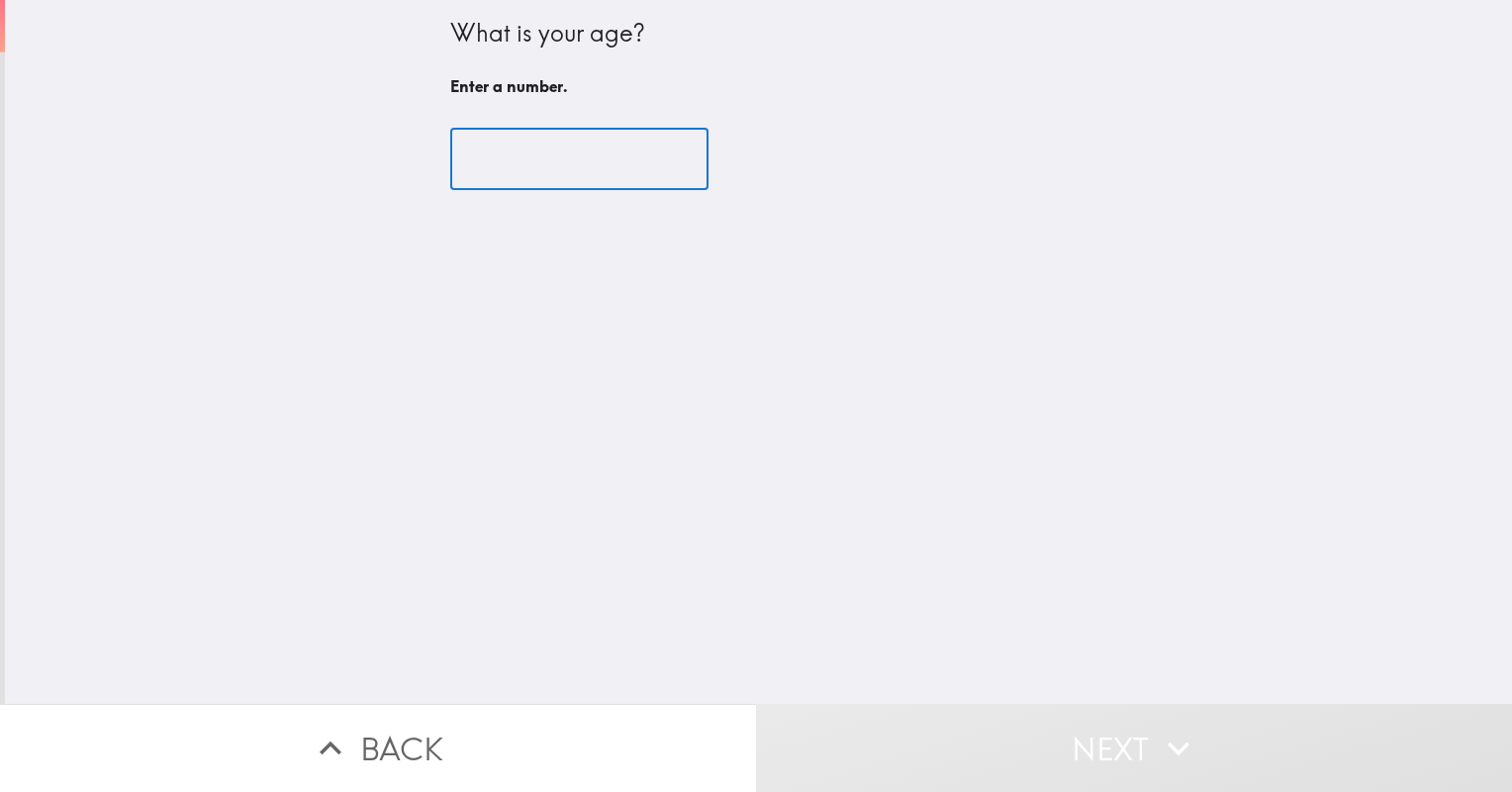 click at bounding box center (579, 159) 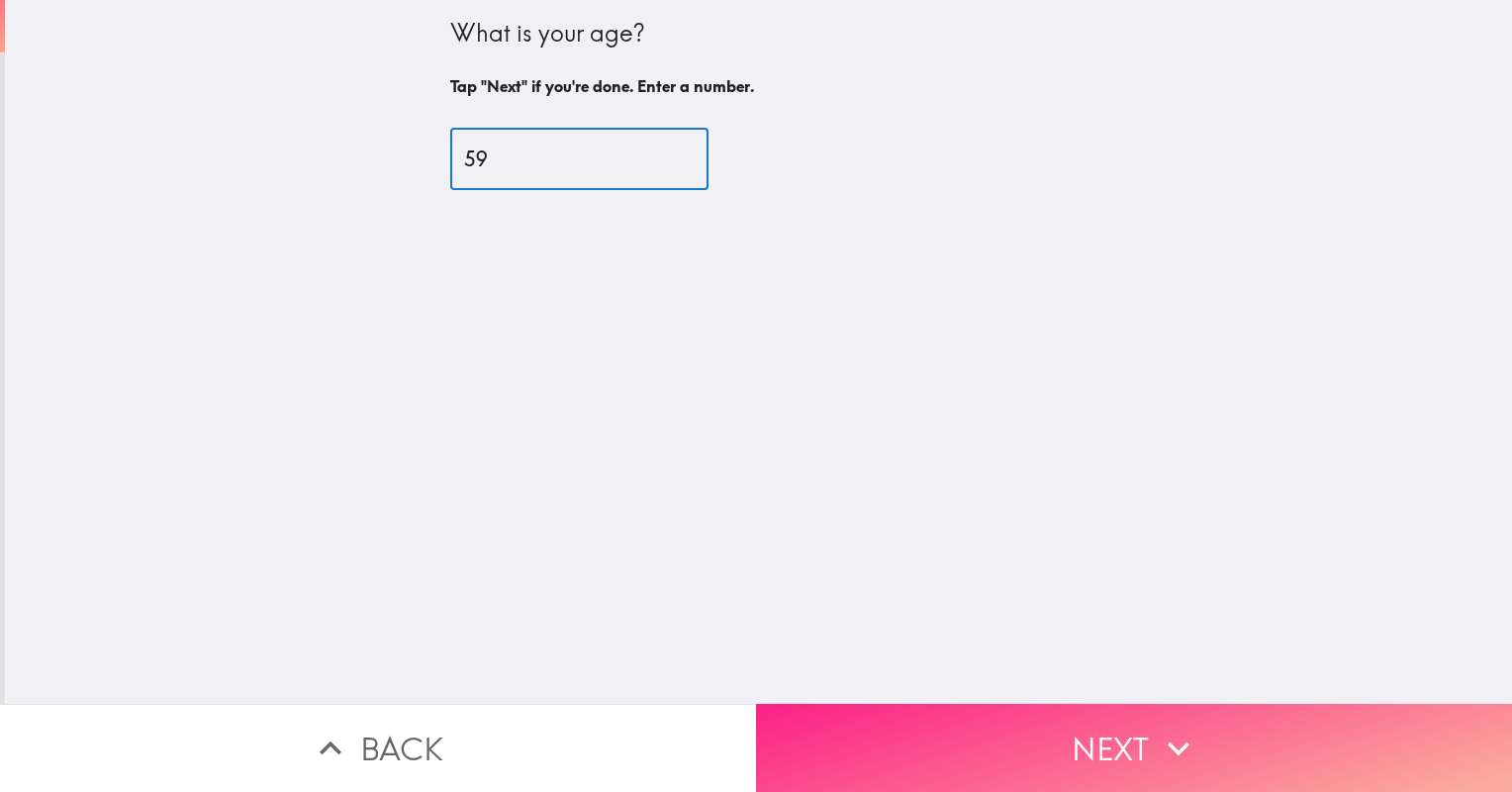 type on "59" 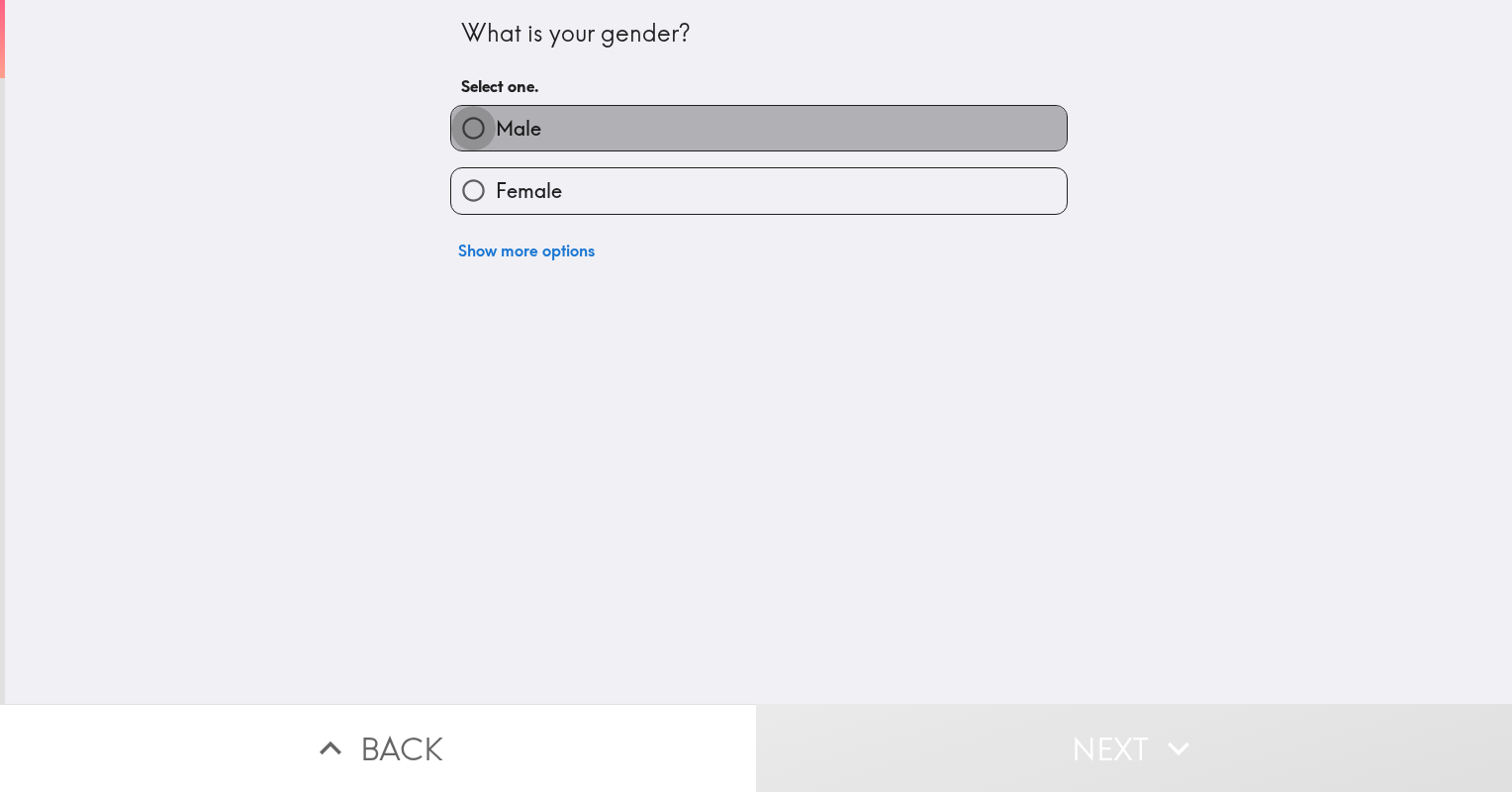 click on "Male" at bounding box center (473, 128) 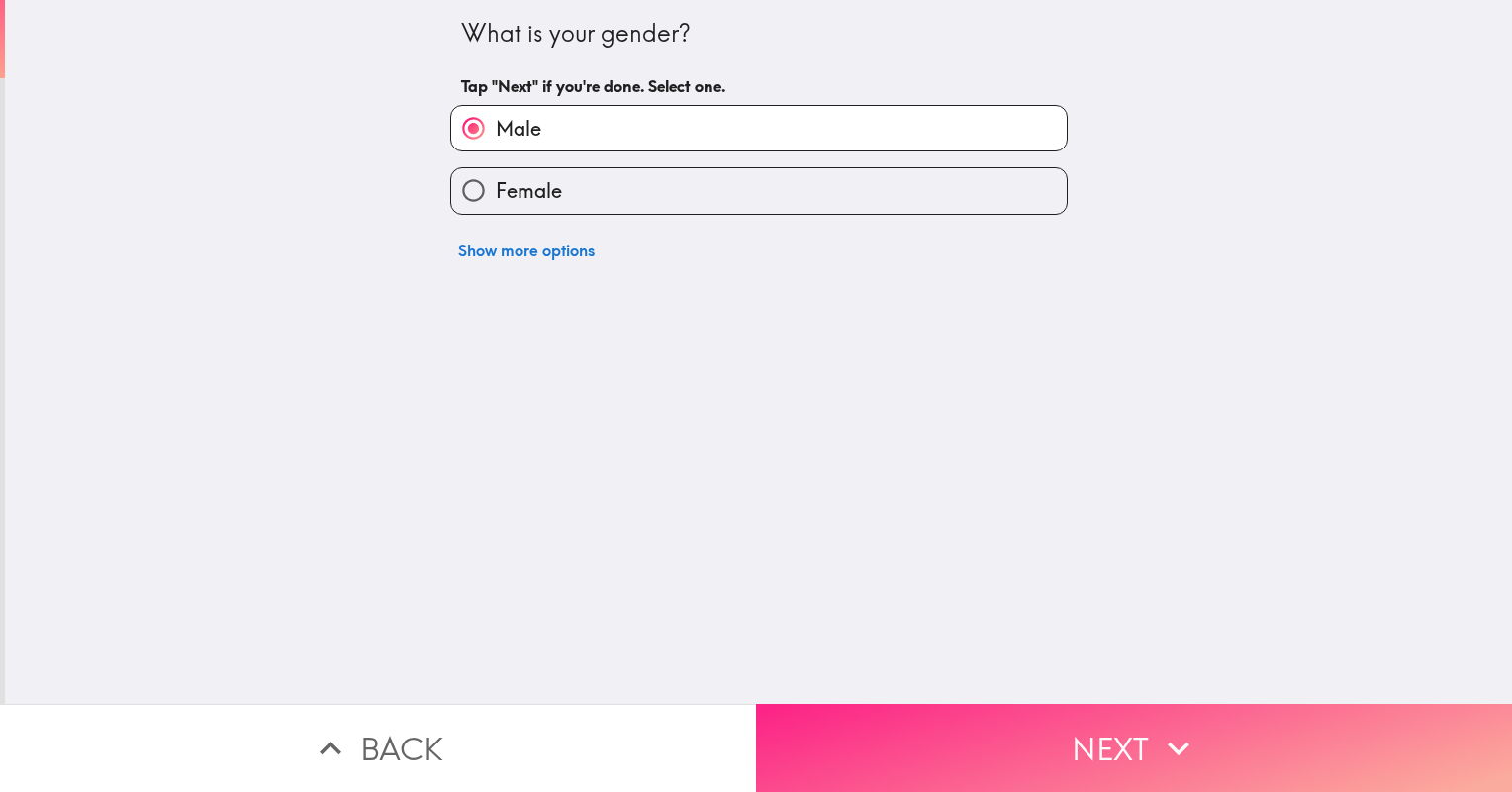 click on "Next" at bounding box center (1134, 747) 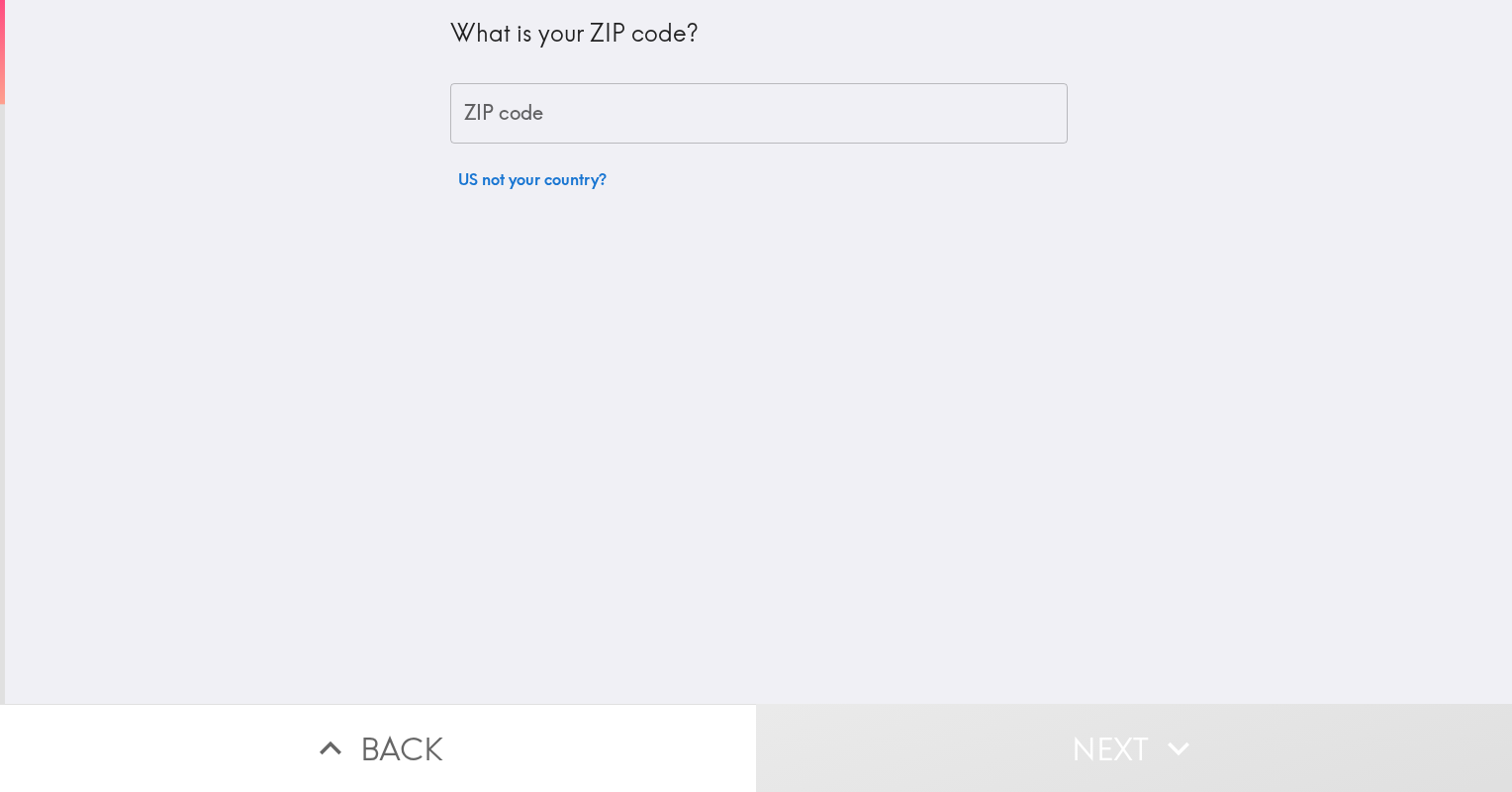 click on "What is your ZIP code? ZIP code ZIP code US not your country?" at bounding box center (759, 99) 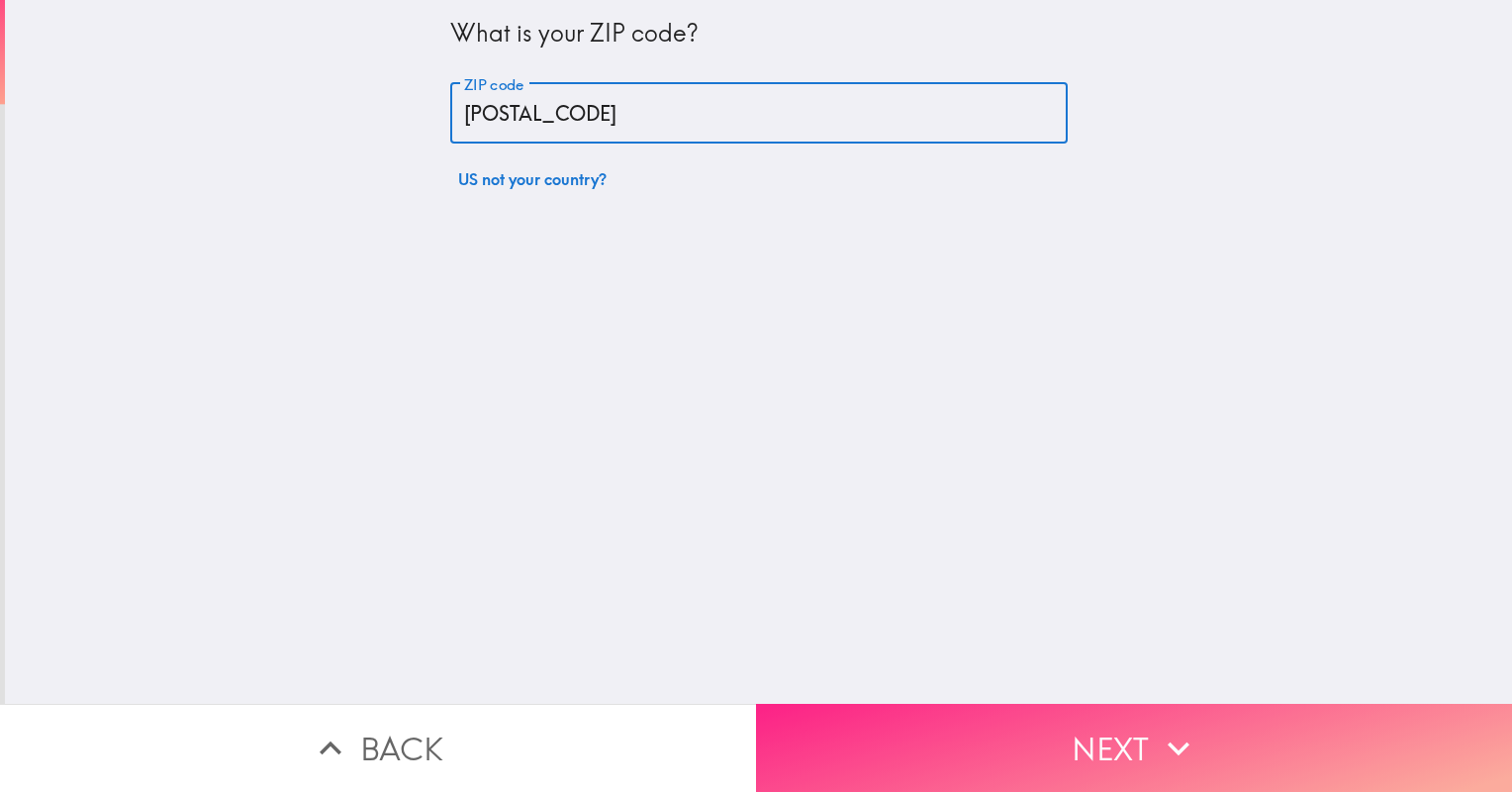 type on "[POSTAL_CODE]" 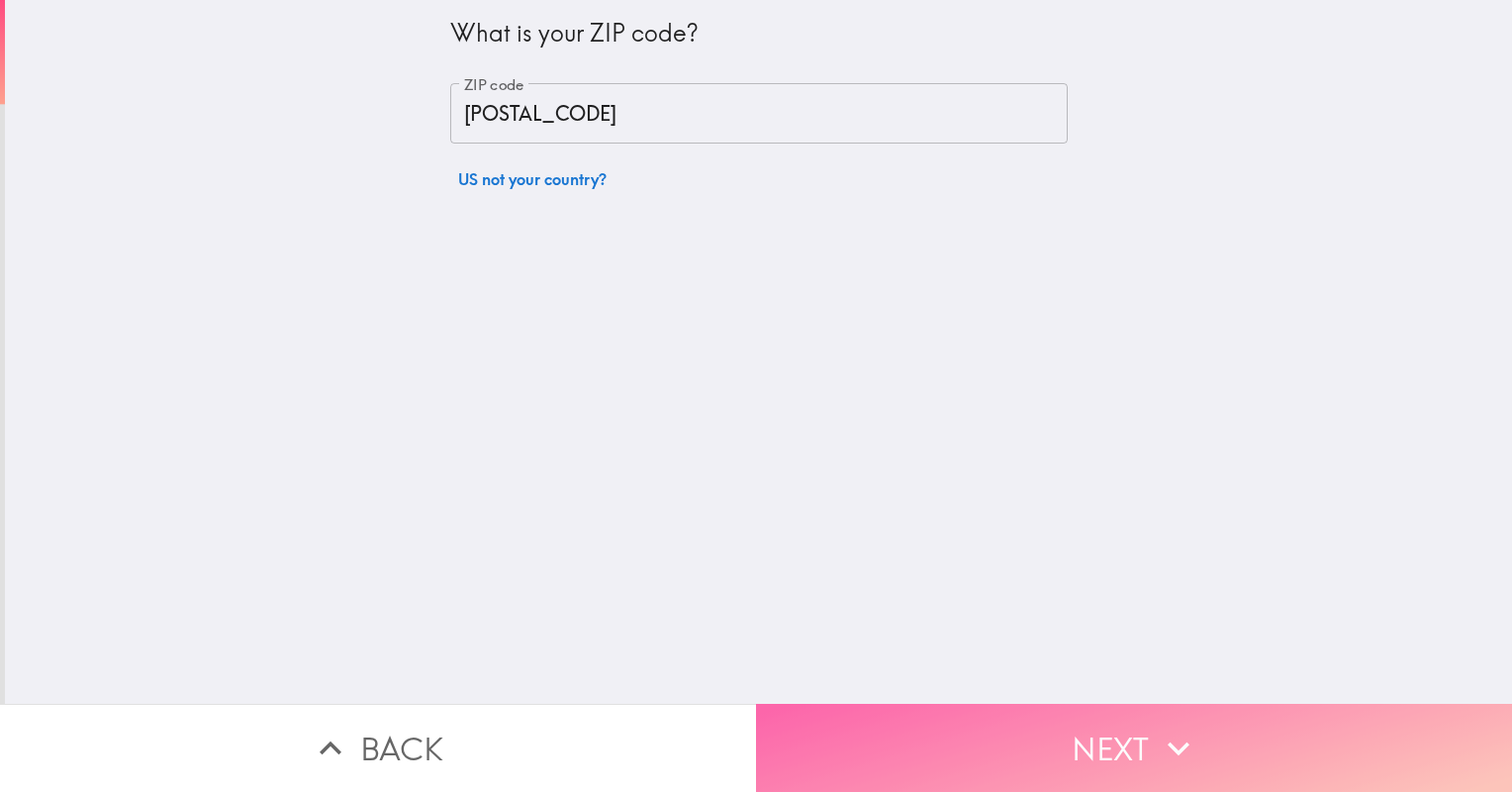 click on "Next" at bounding box center (1134, 747) 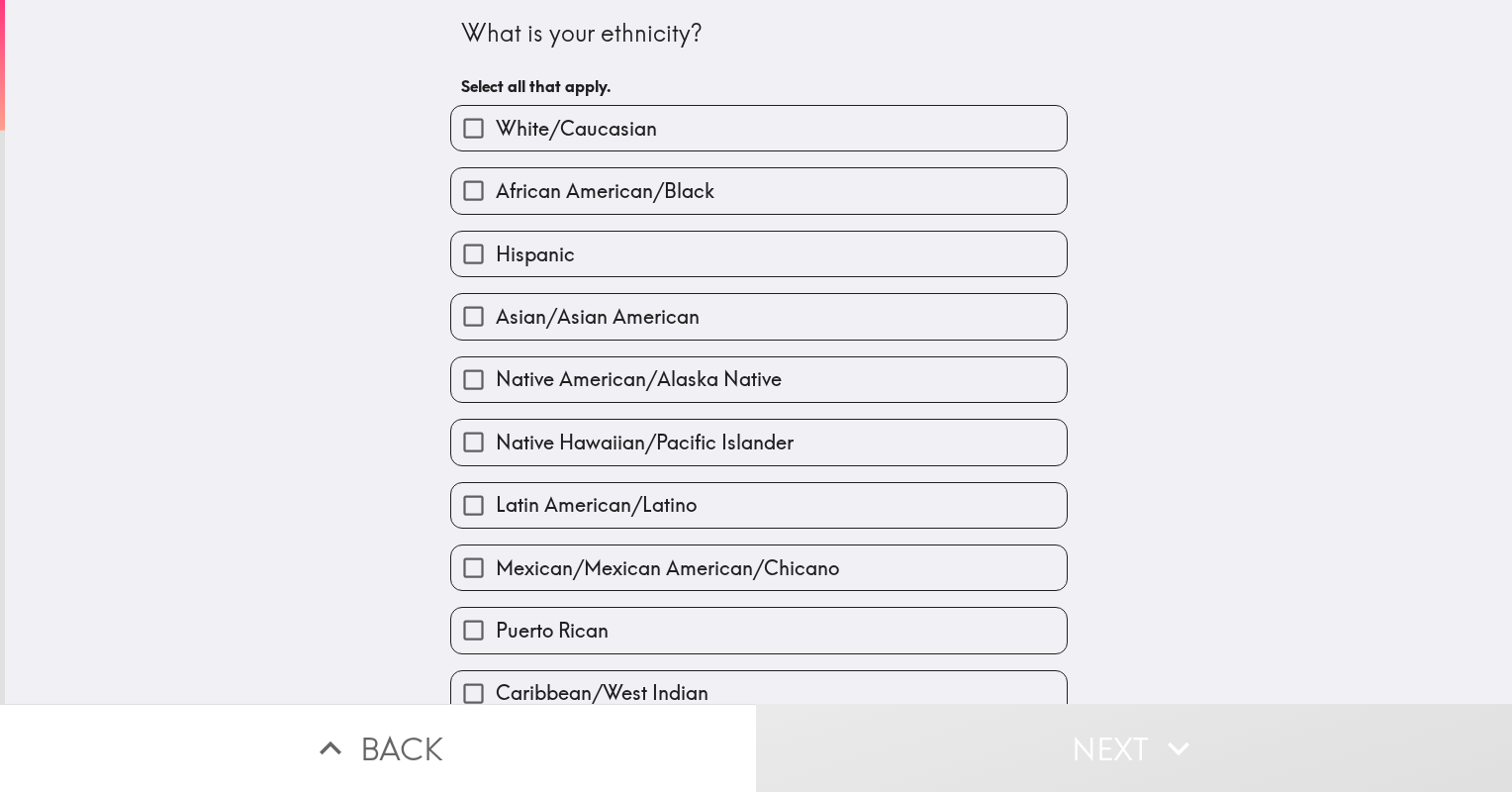 click on "White/Caucasian" at bounding box center [473, 128] 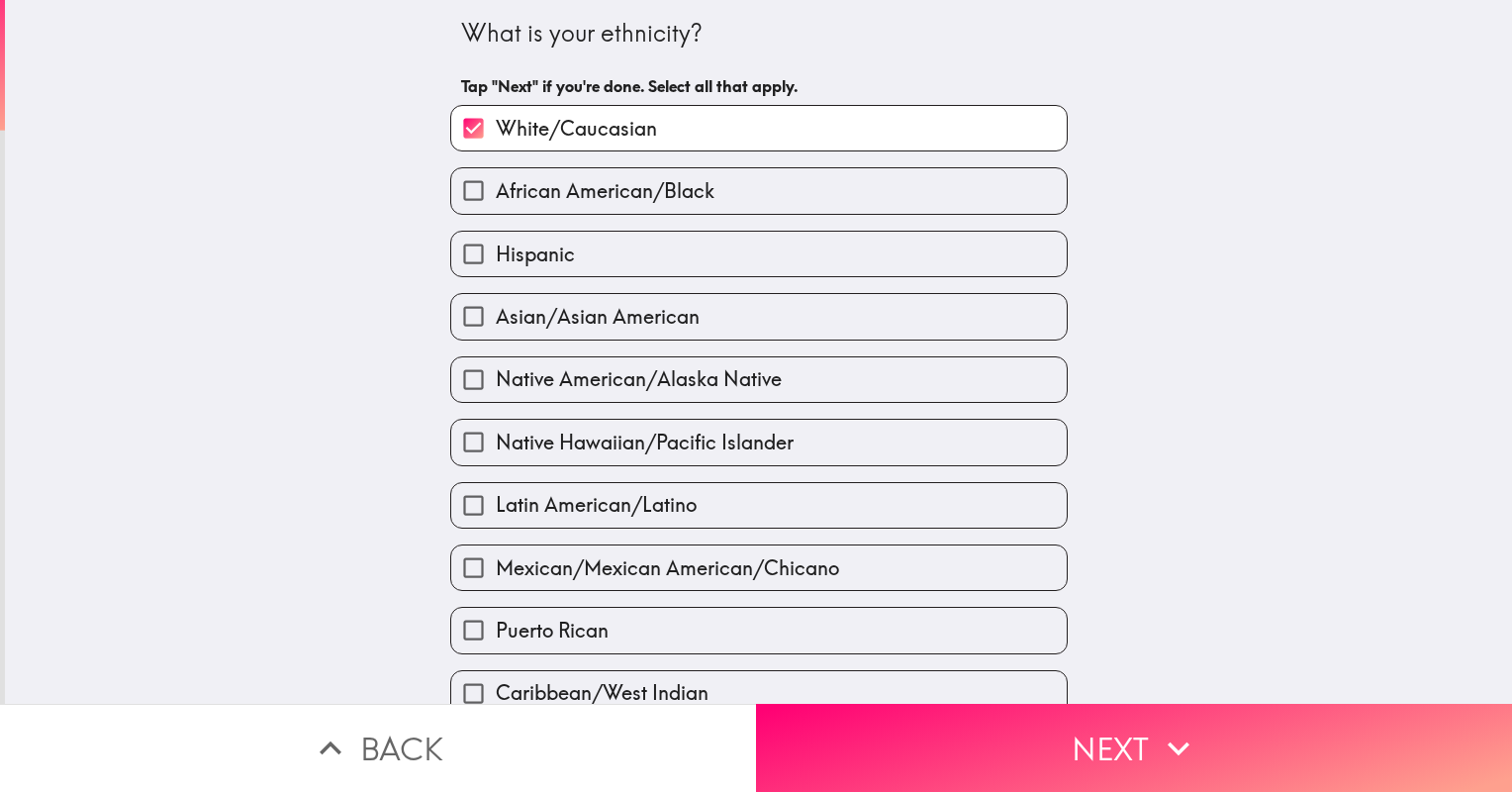 click on "Hispanic" at bounding box center (473, 253) 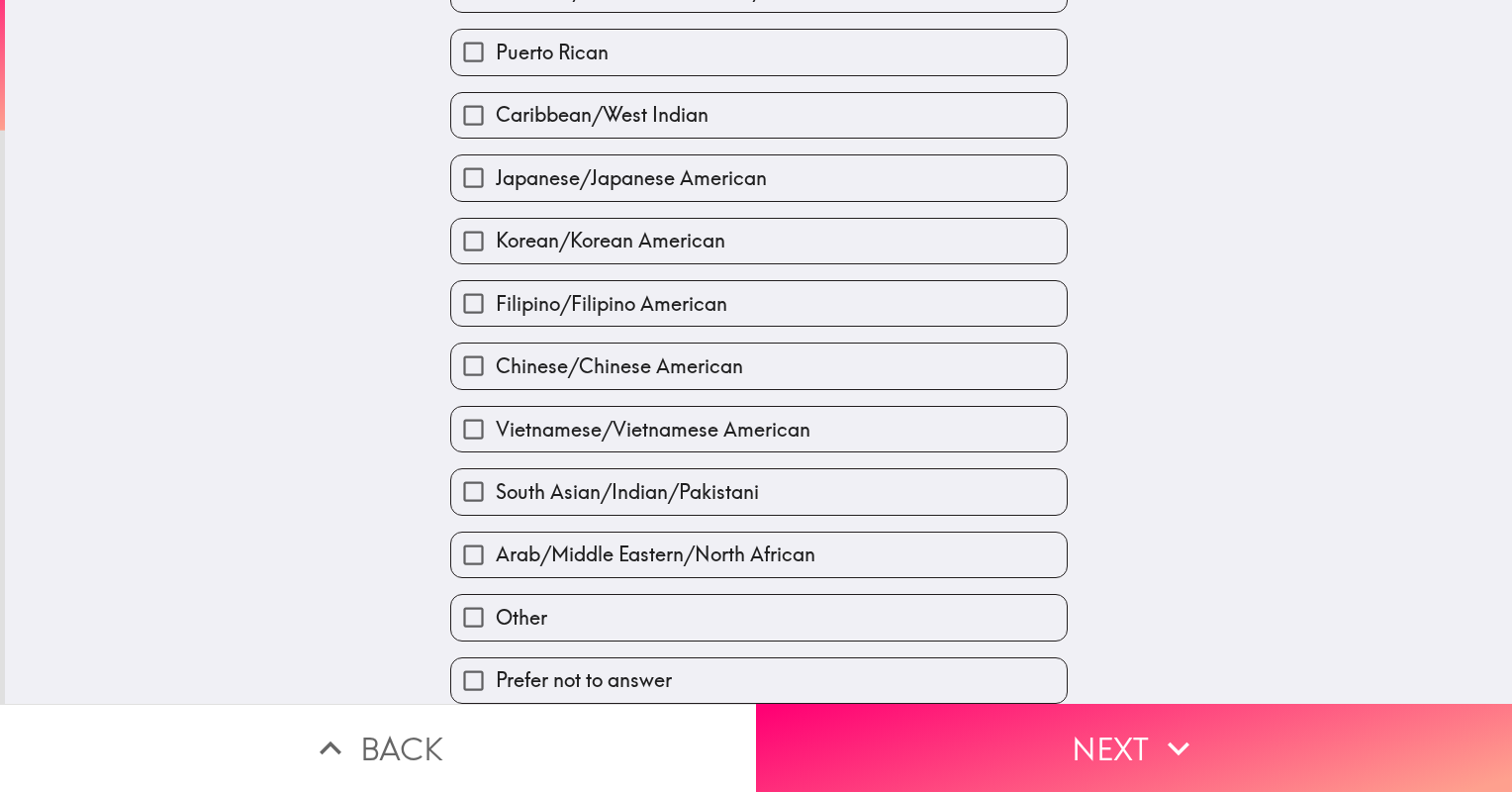 scroll, scrollTop: 600, scrollLeft: 0, axis: vertical 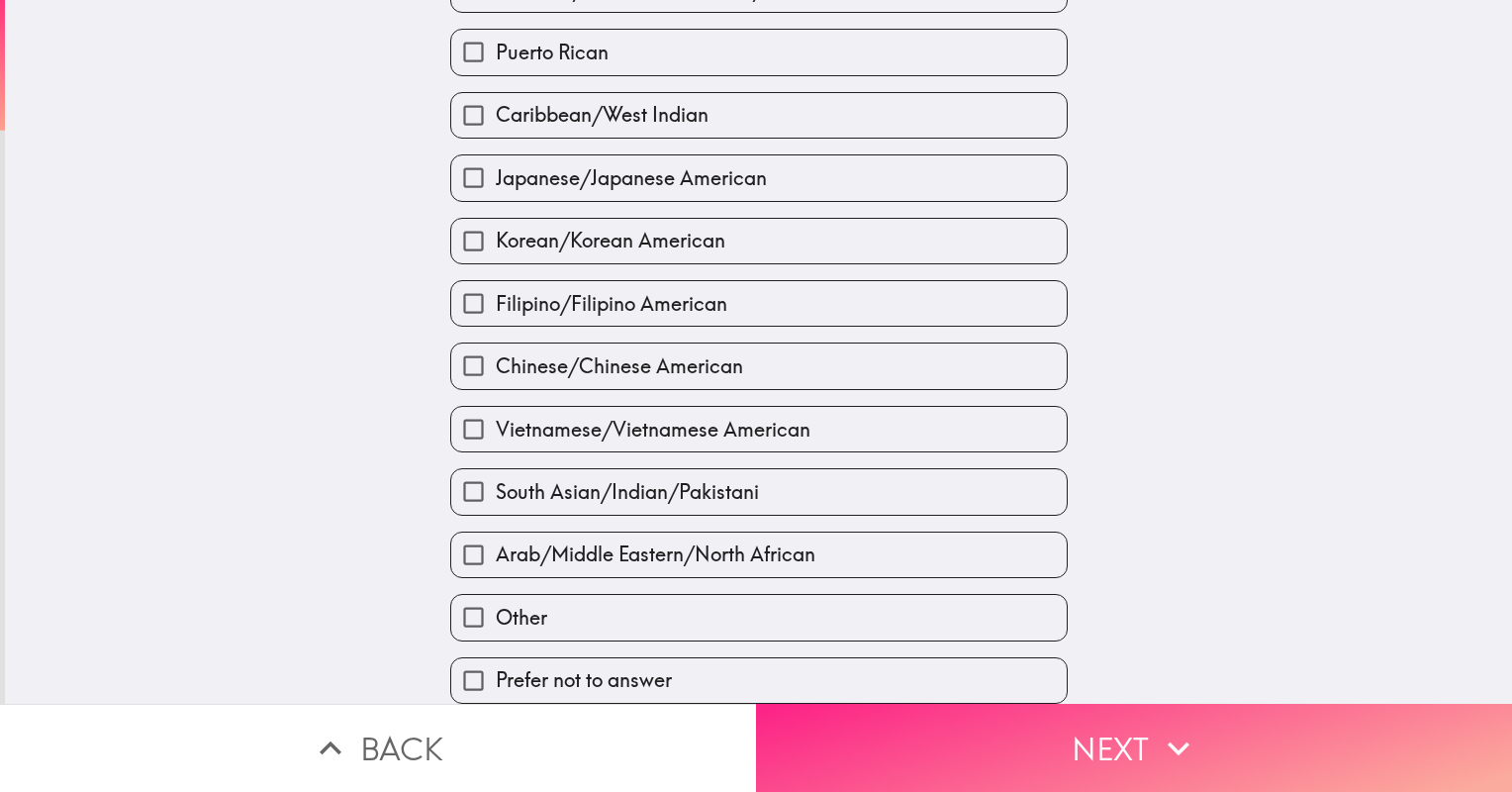 click on "Next" at bounding box center [1134, 747] 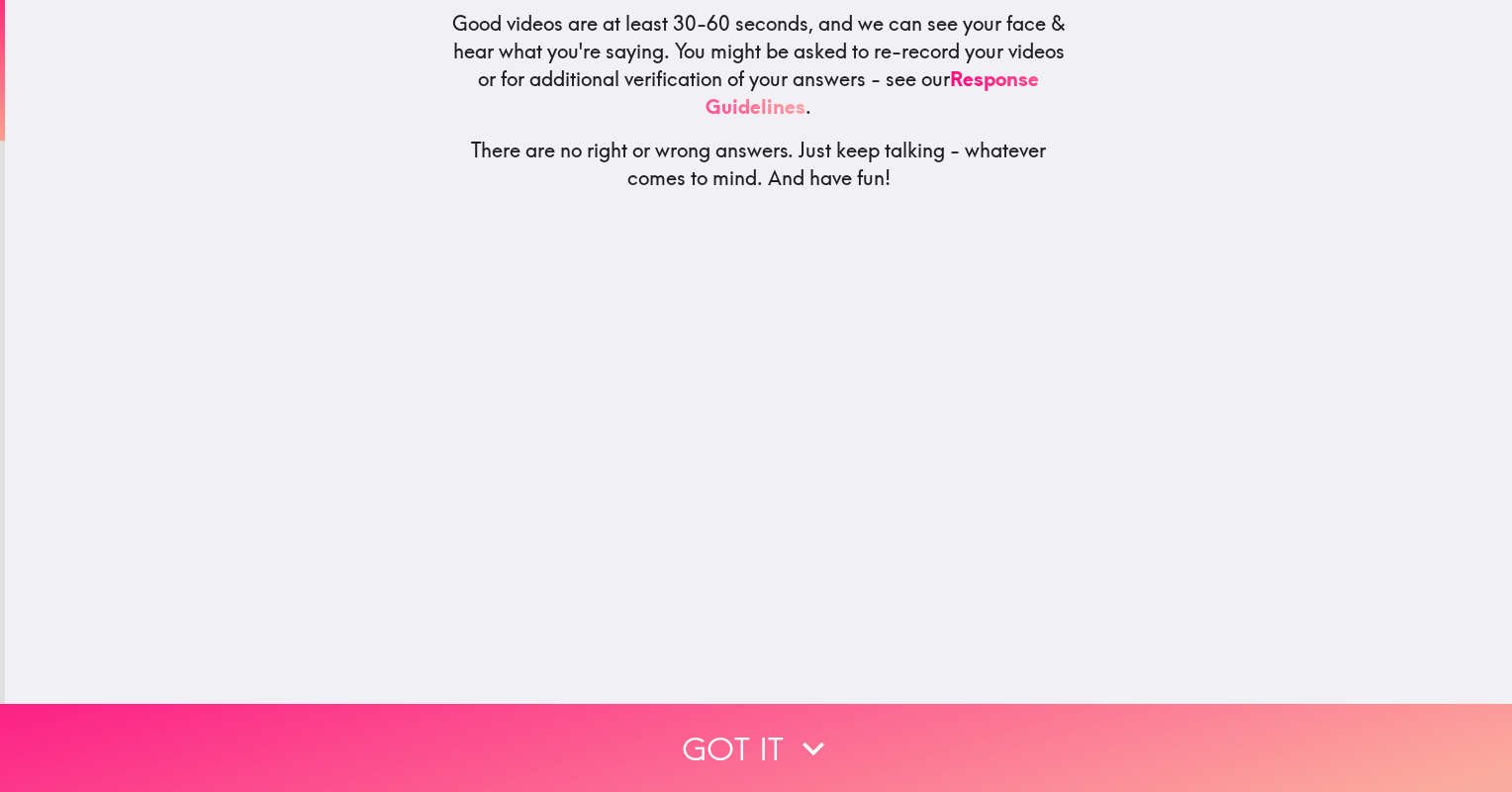 scroll, scrollTop: 0, scrollLeft: 0, axis: both 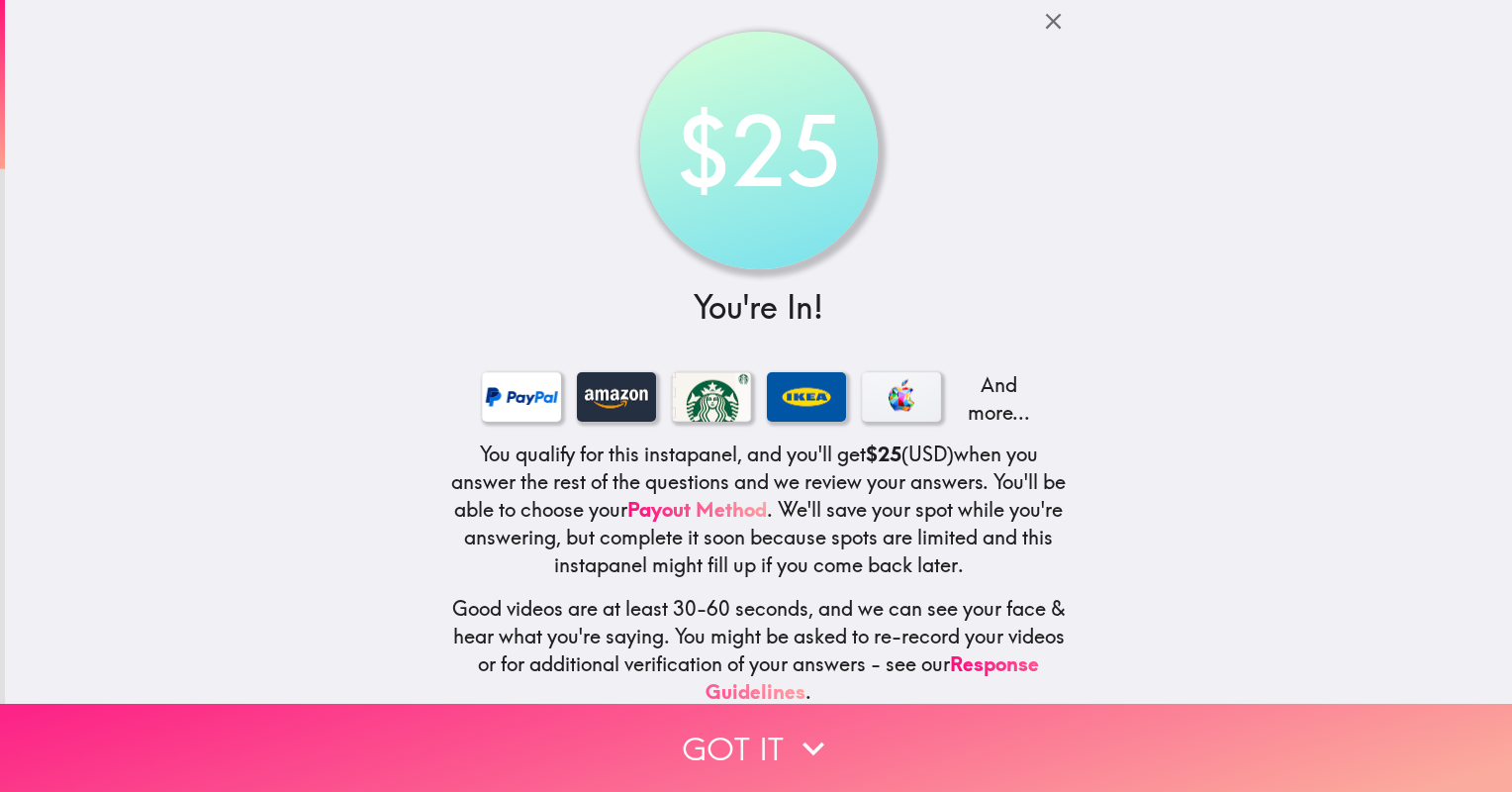 click on "Got it" at bounding box center [756, 747] 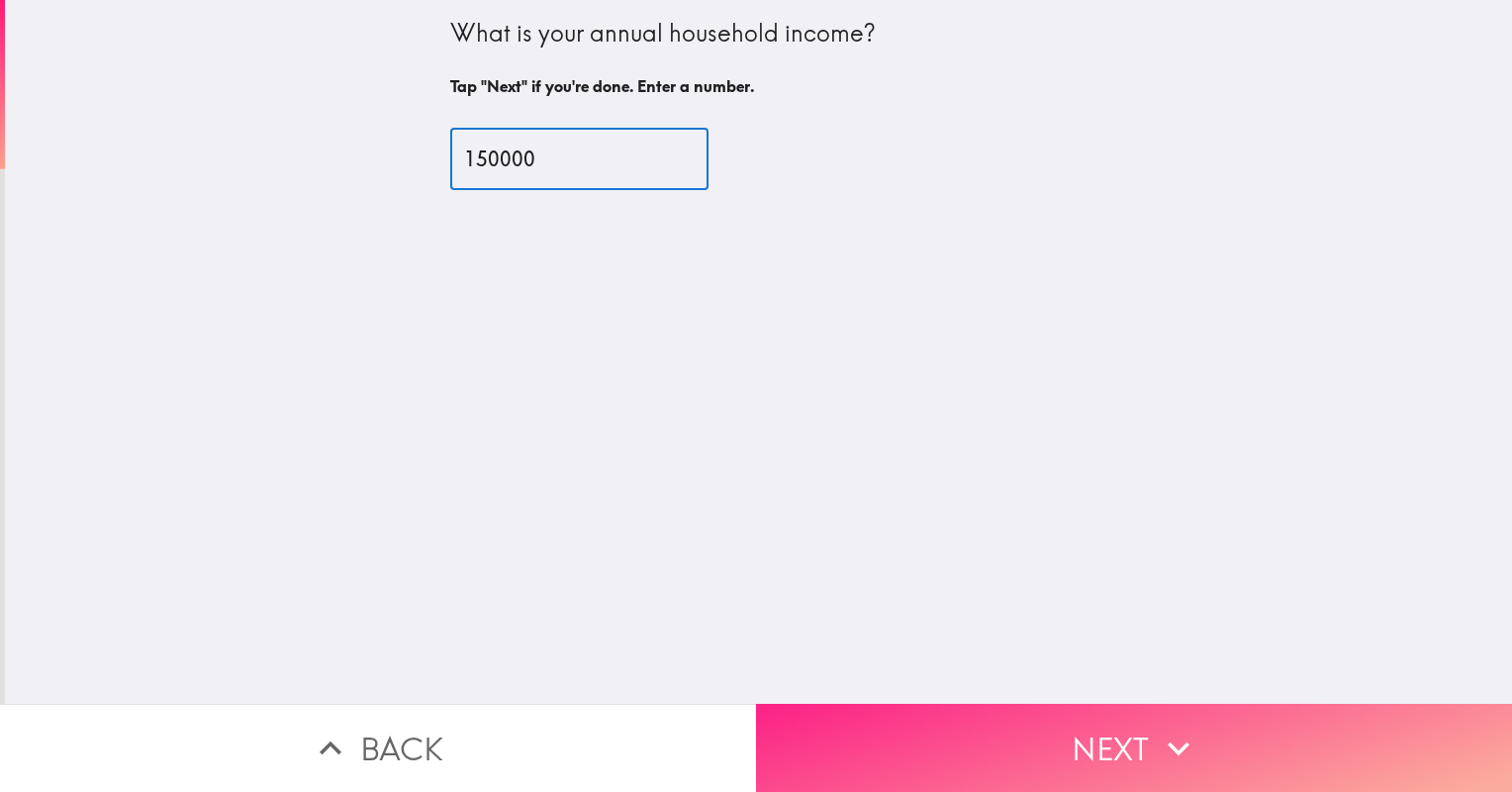 type on "150000" 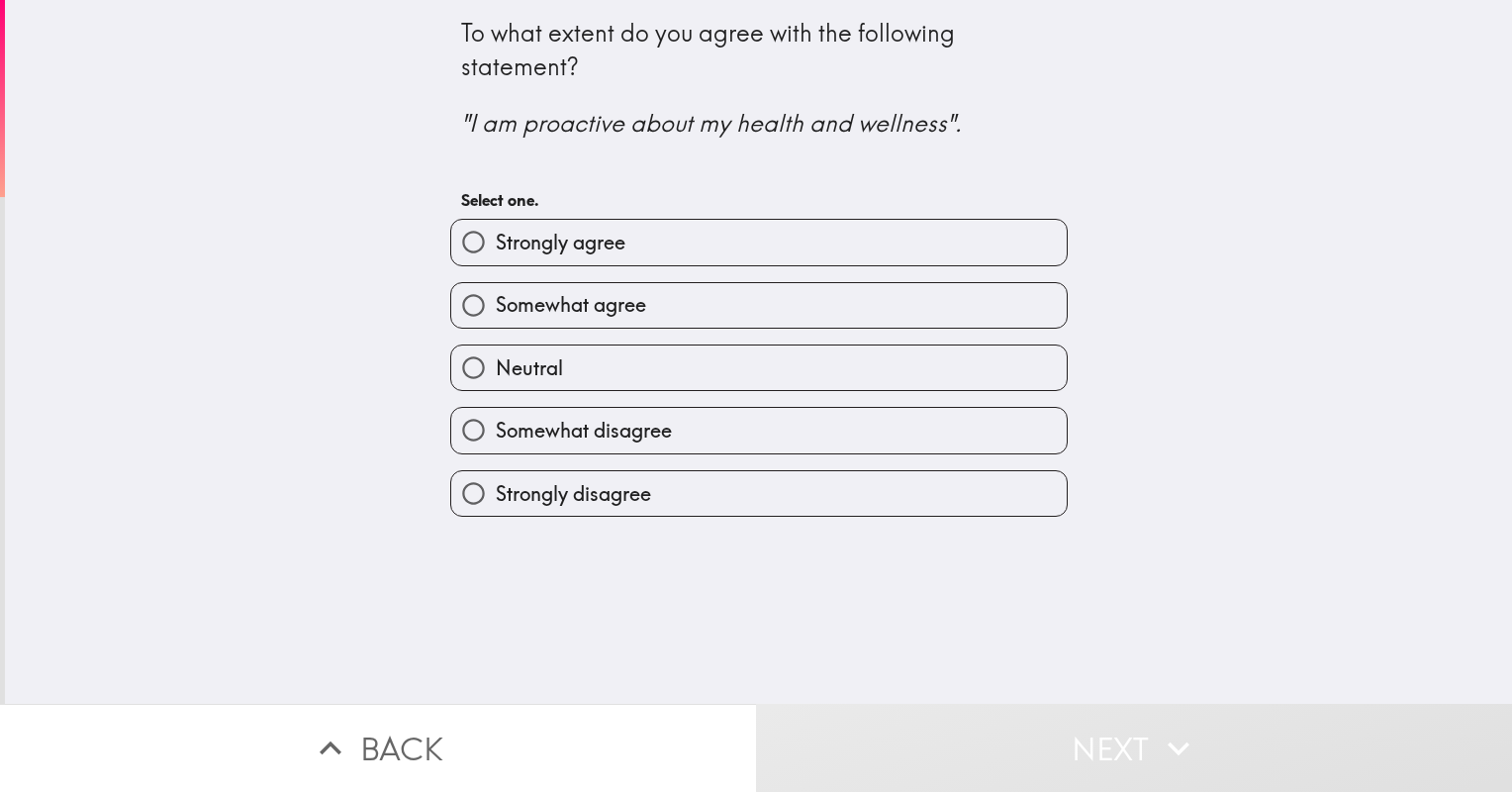 click on "Strongly agree" at bounding box center [560, 243] 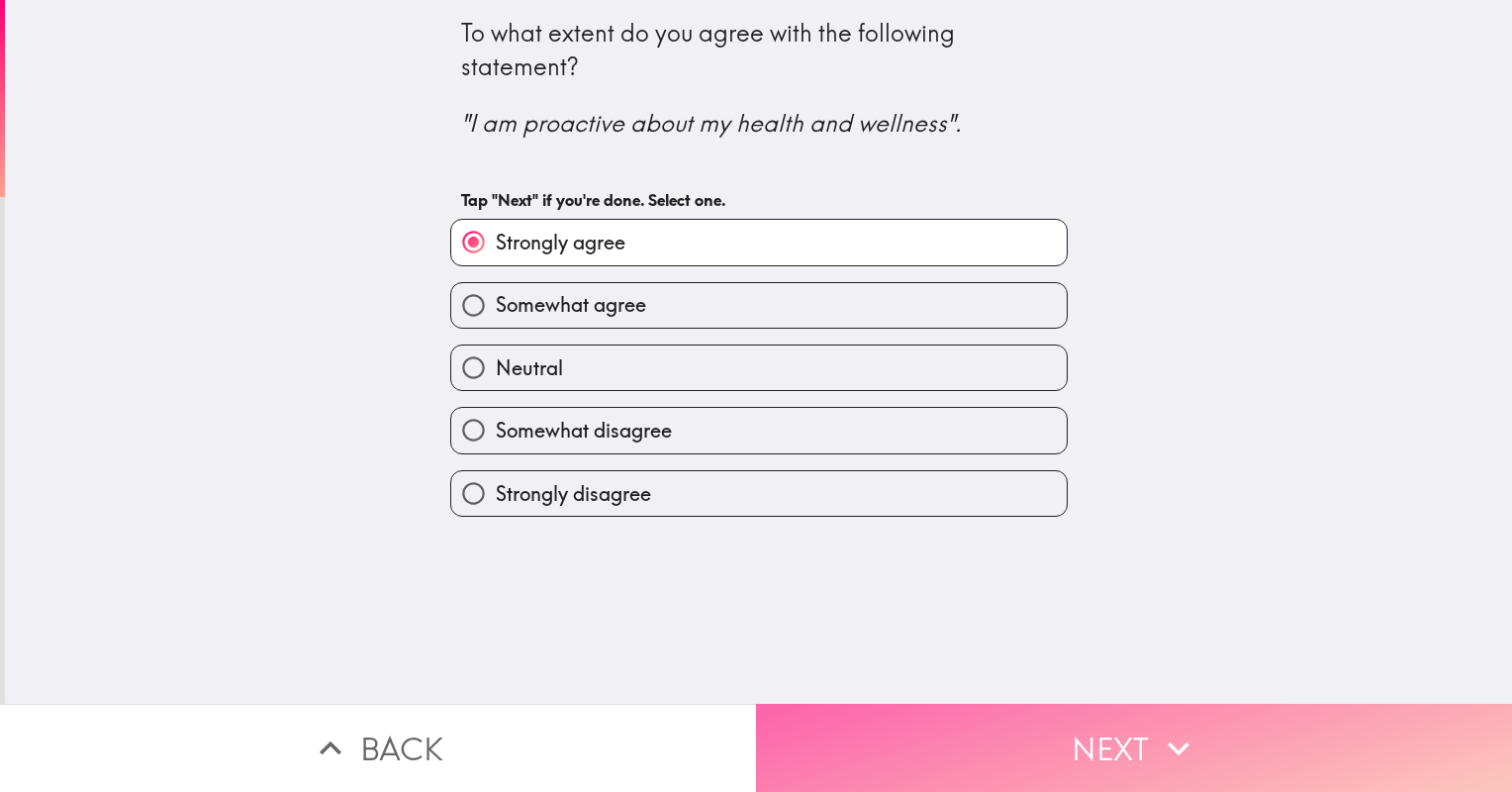 click 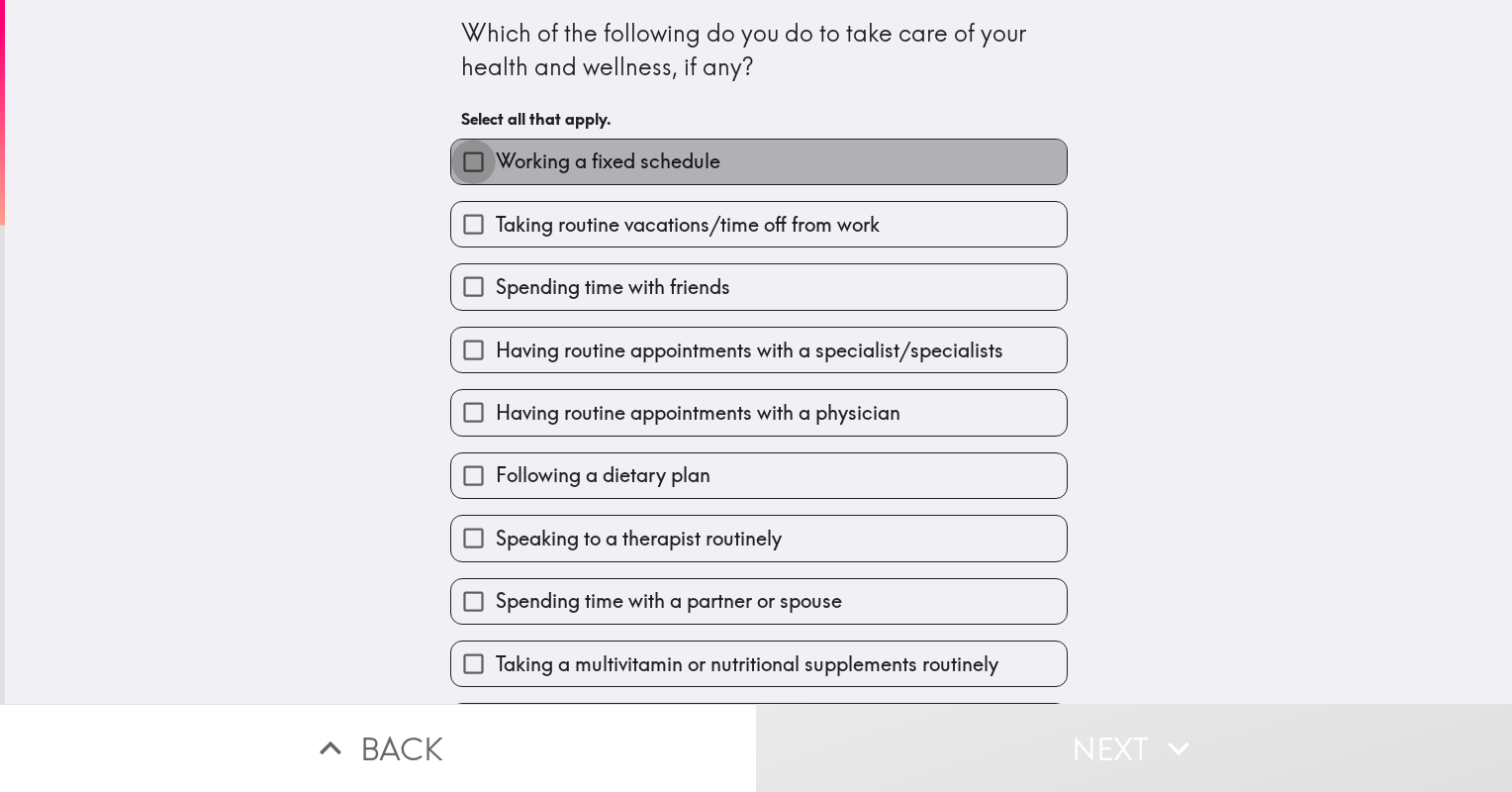 click on "Working a fixed schedule" at bounding box center (473, 161) 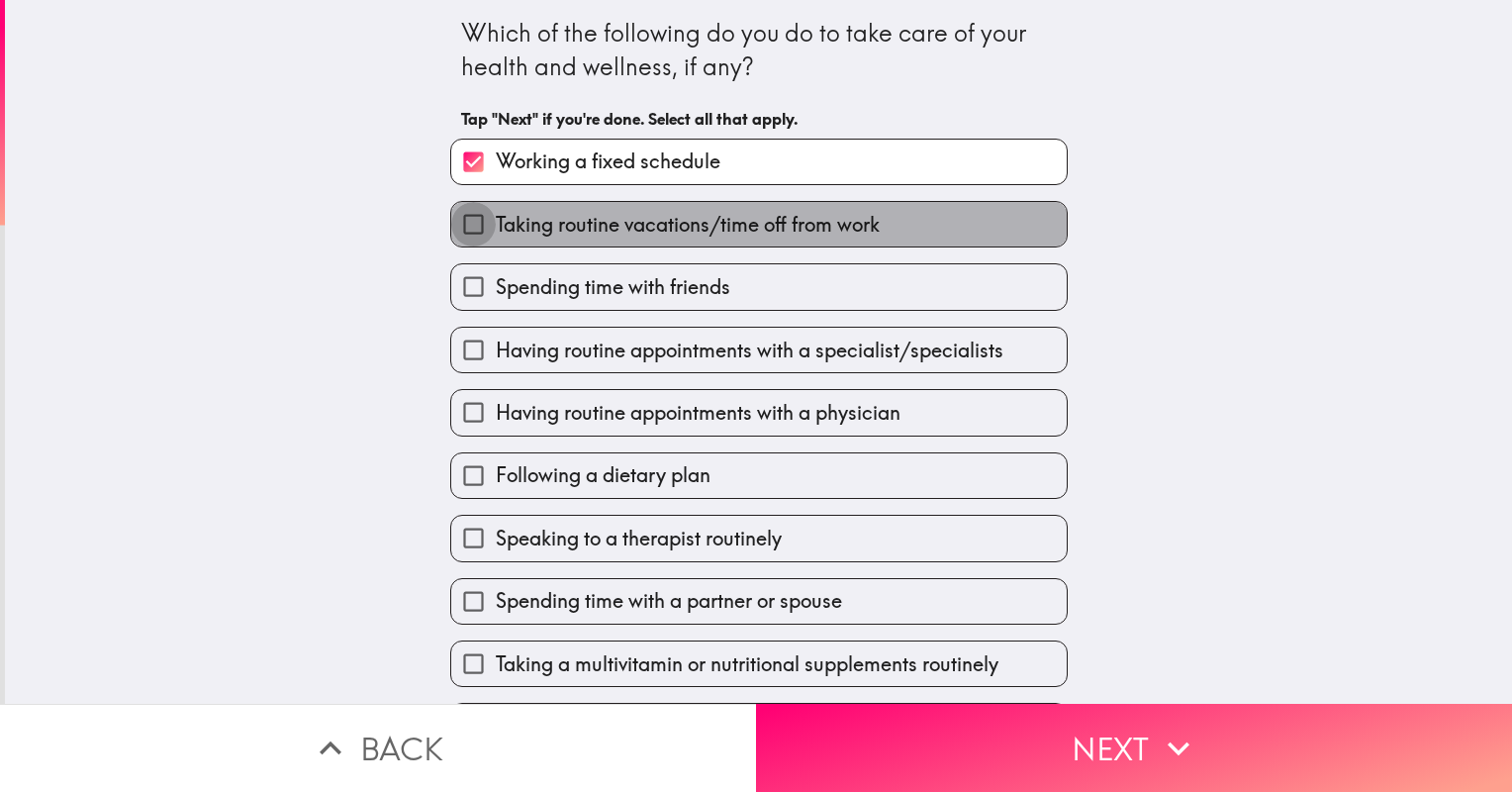 click on "Taking routine vacations/time off from work" at bounding box center [473, 224] 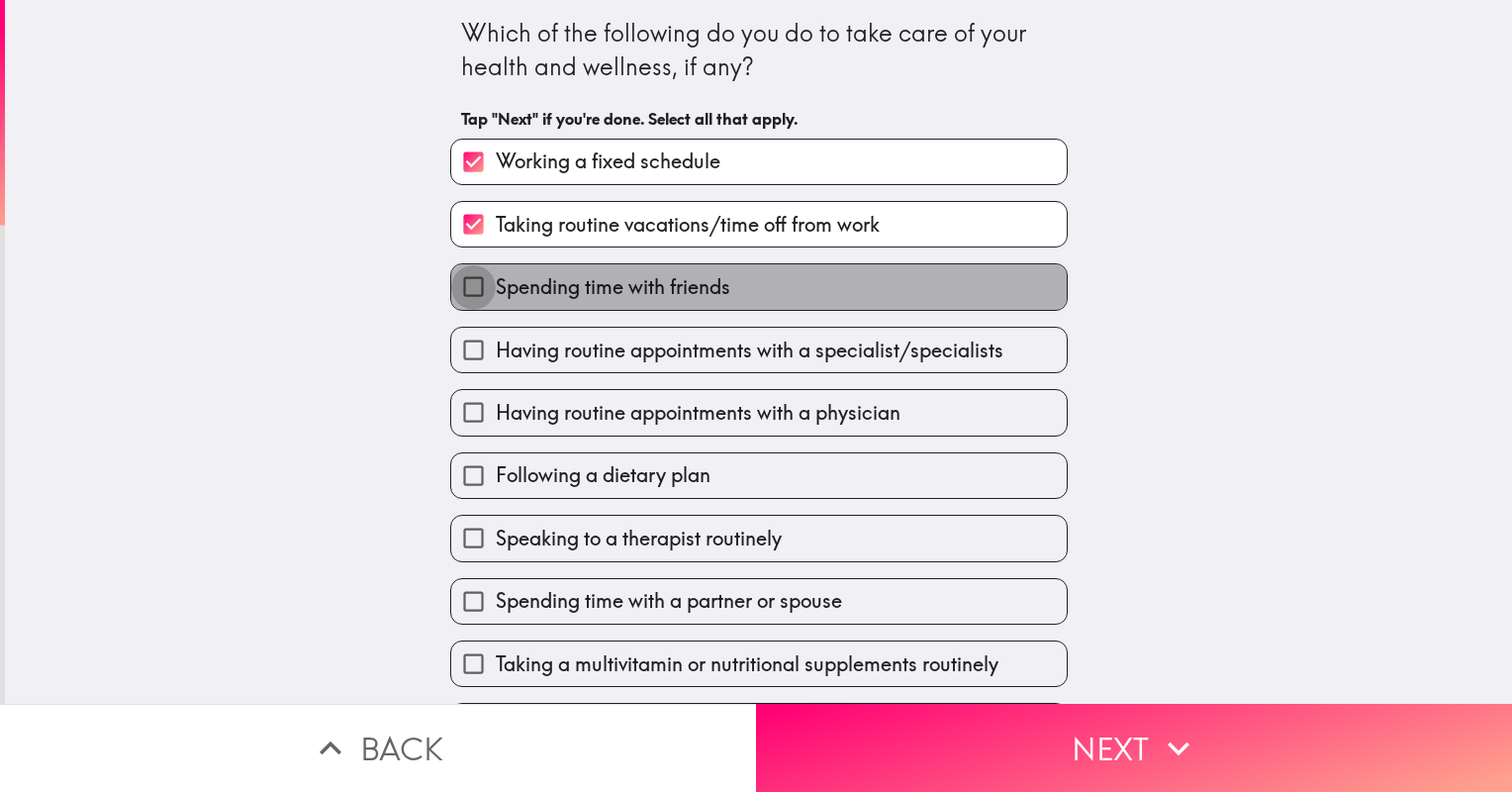 click on "Spending time with friends" at bounding box center [473, 286] 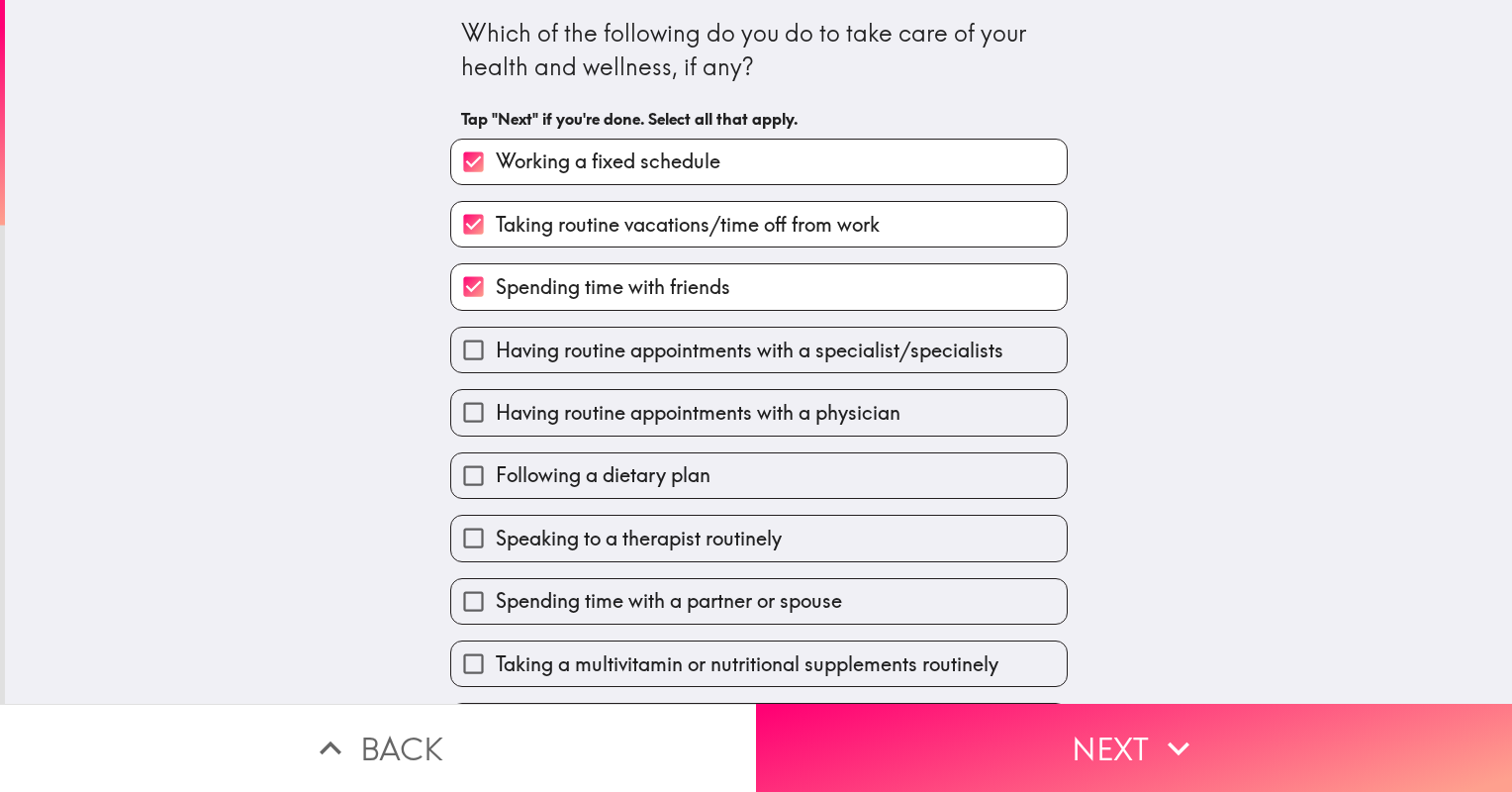 click on "Having routine appointments with a specialist/specialists" at bounding box center [473, 349] 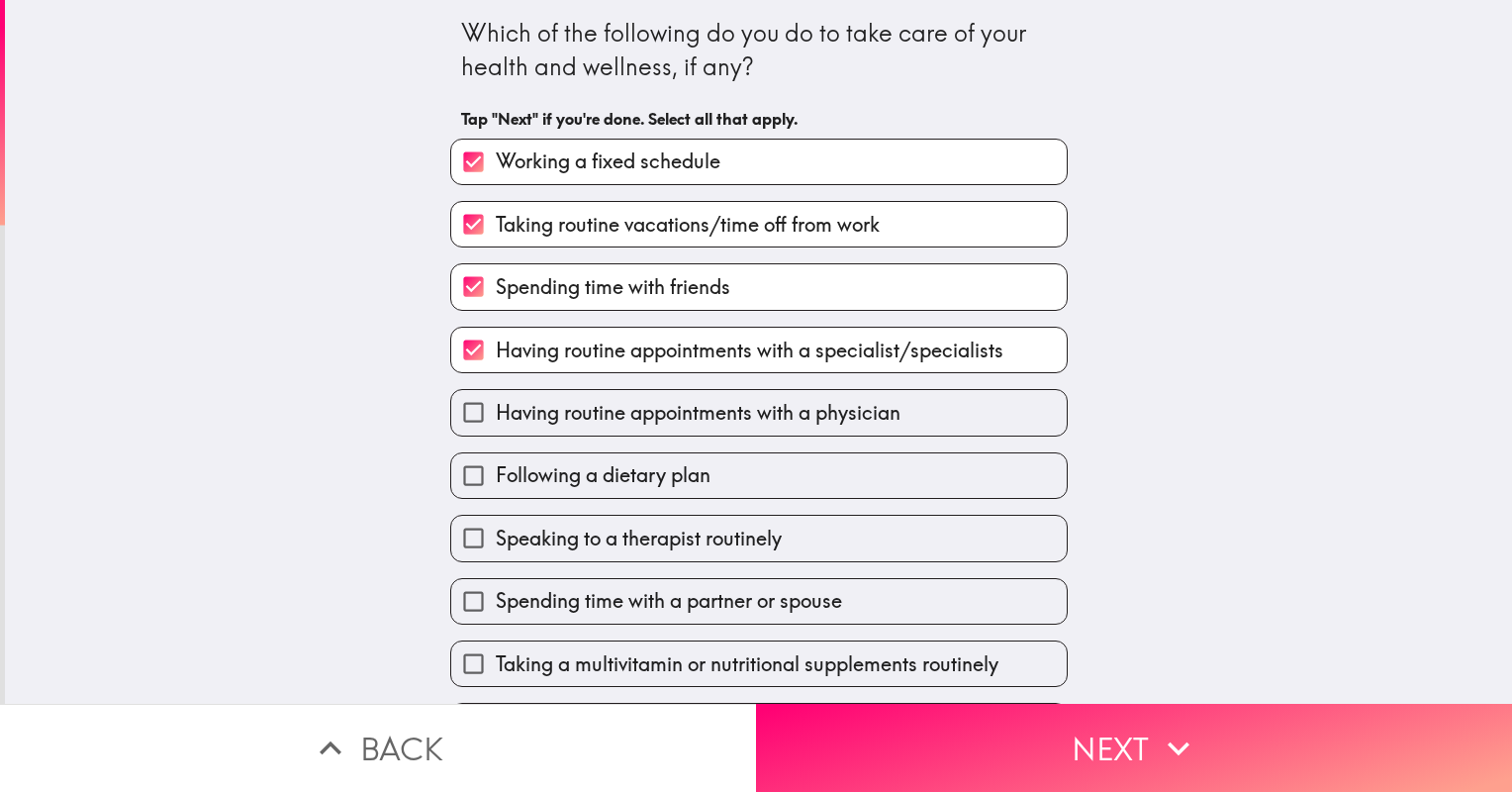 click on "Having routine appointments with a physician" at bounding box center (473, 412) 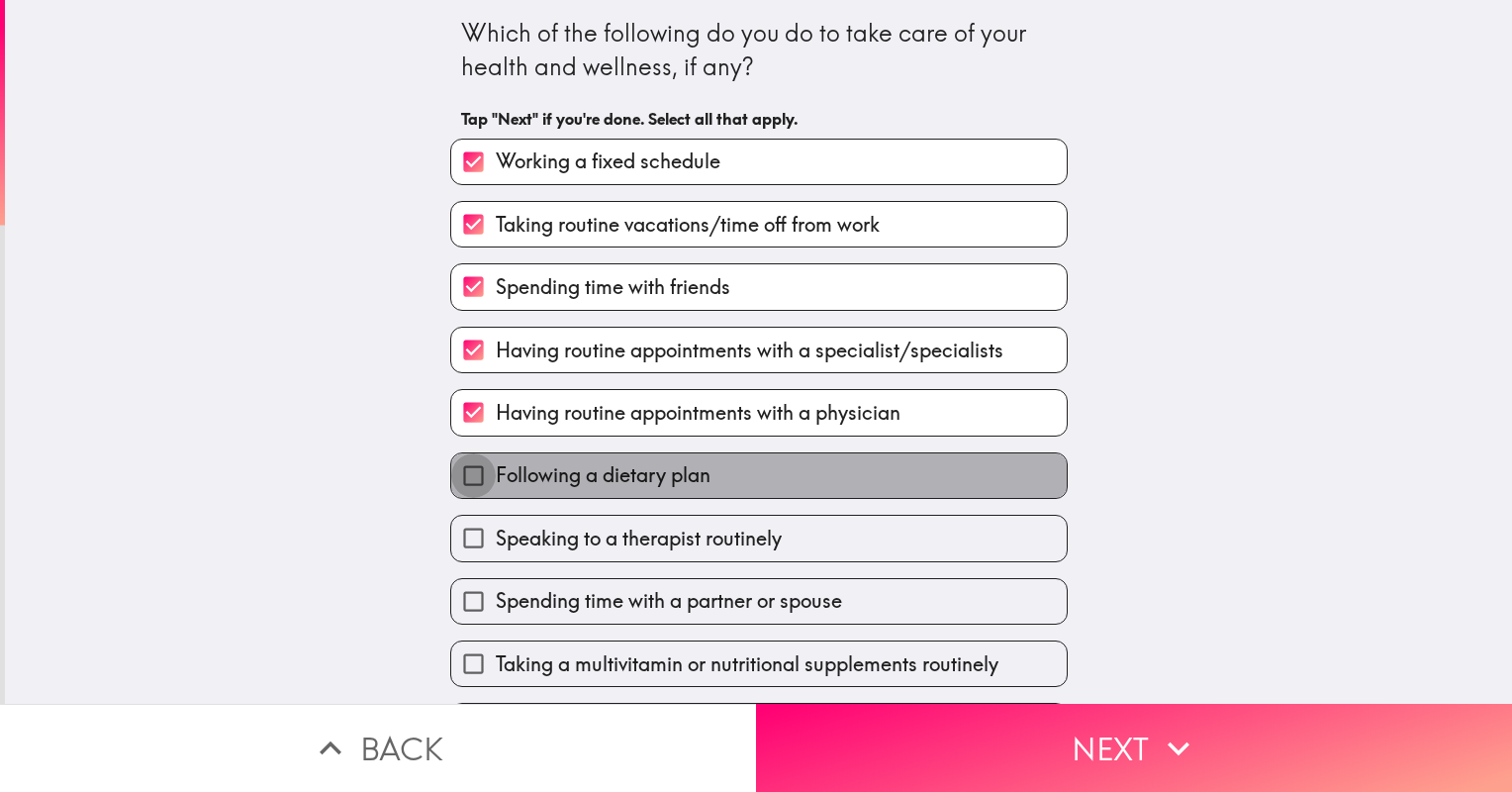click on "Following a dietary plan" at bounding box center [473, 475] 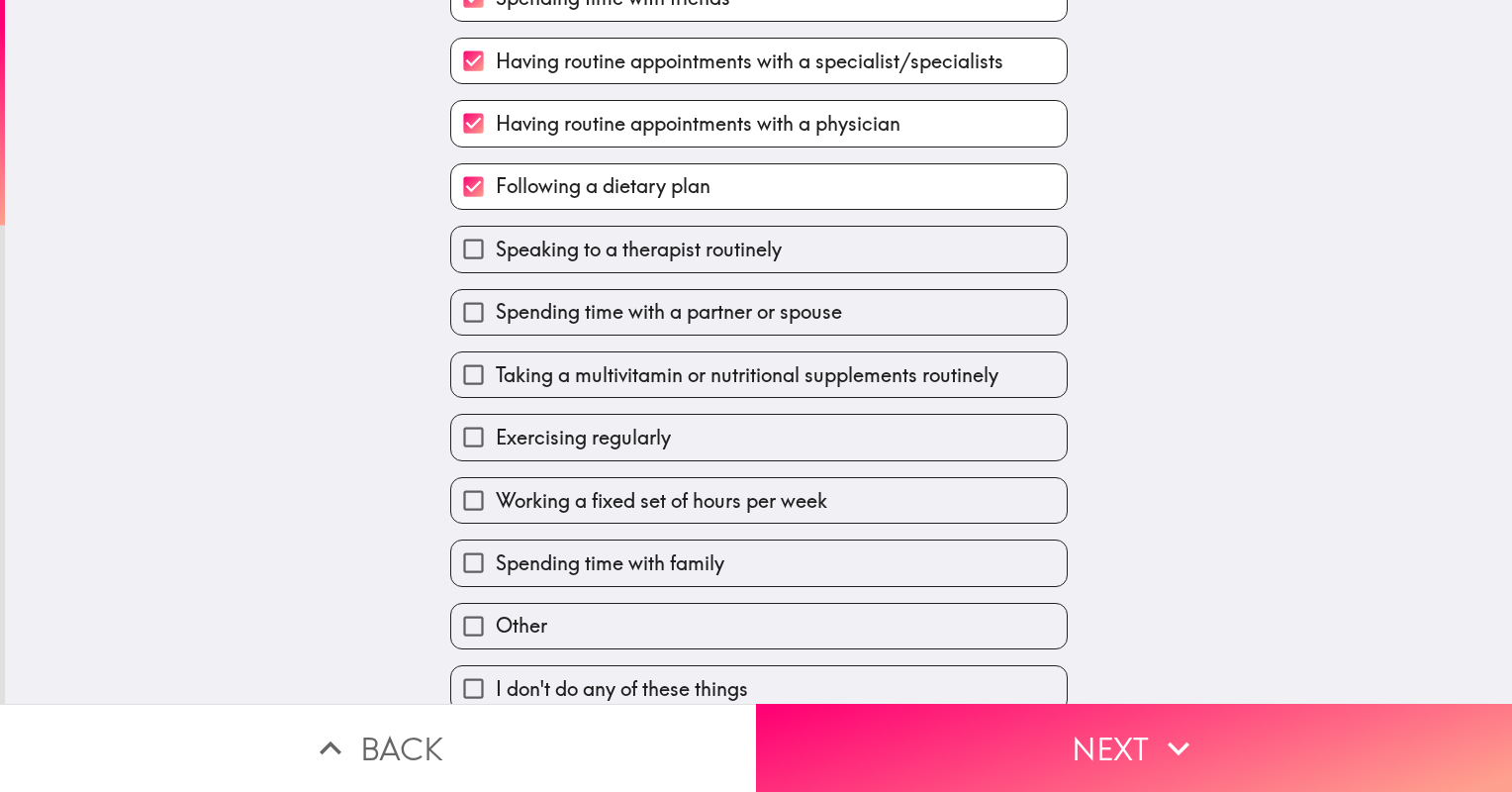 scroll, scrollTop: 297, scrollLeft: 0, axis: vertical 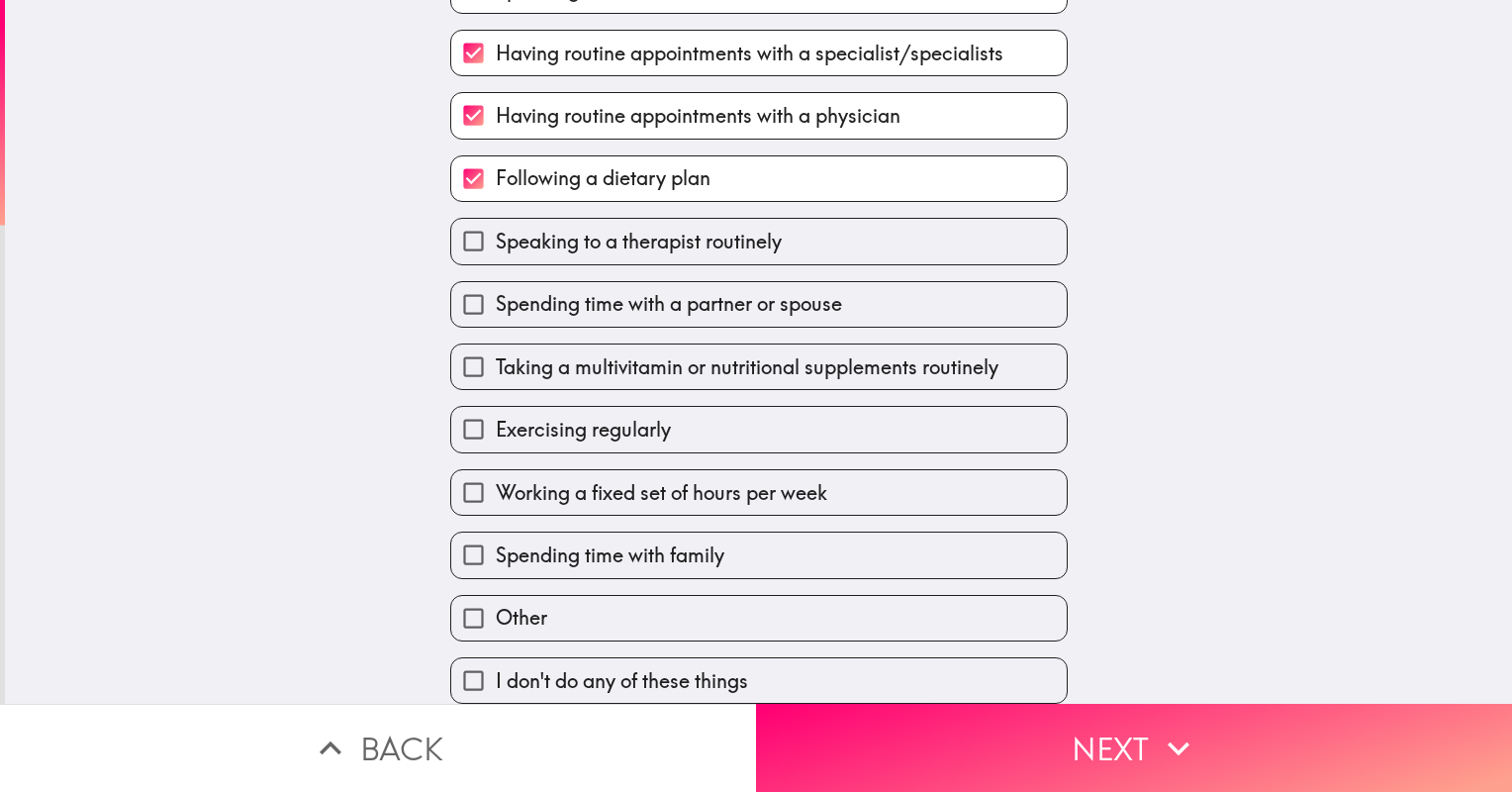 click on "Spending time with a partner or spouse" at bounding box center [669, 304] 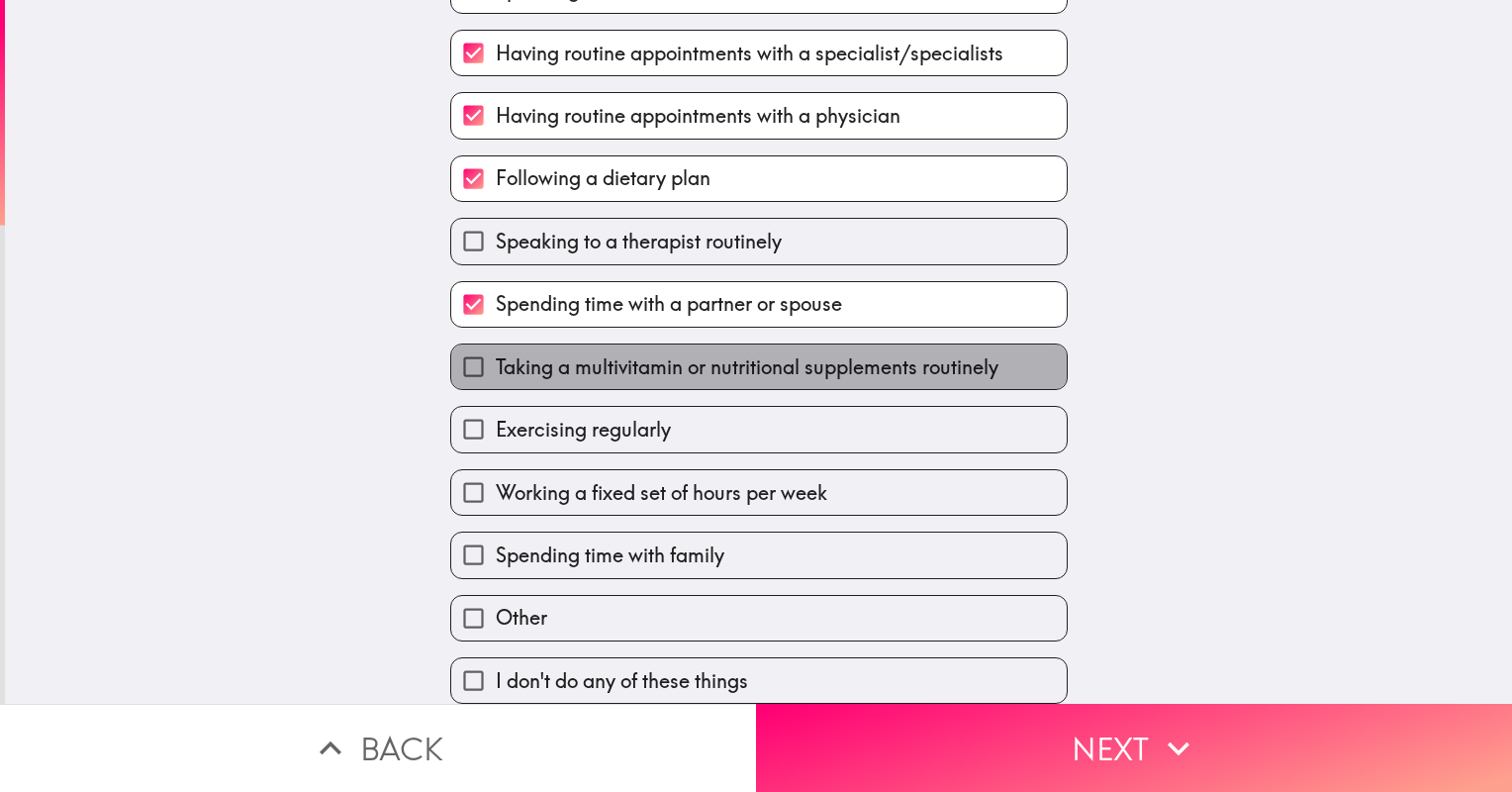 click on "Taking a multivitamin or nutritional supplements routinely" at bounding box center [747, 367] 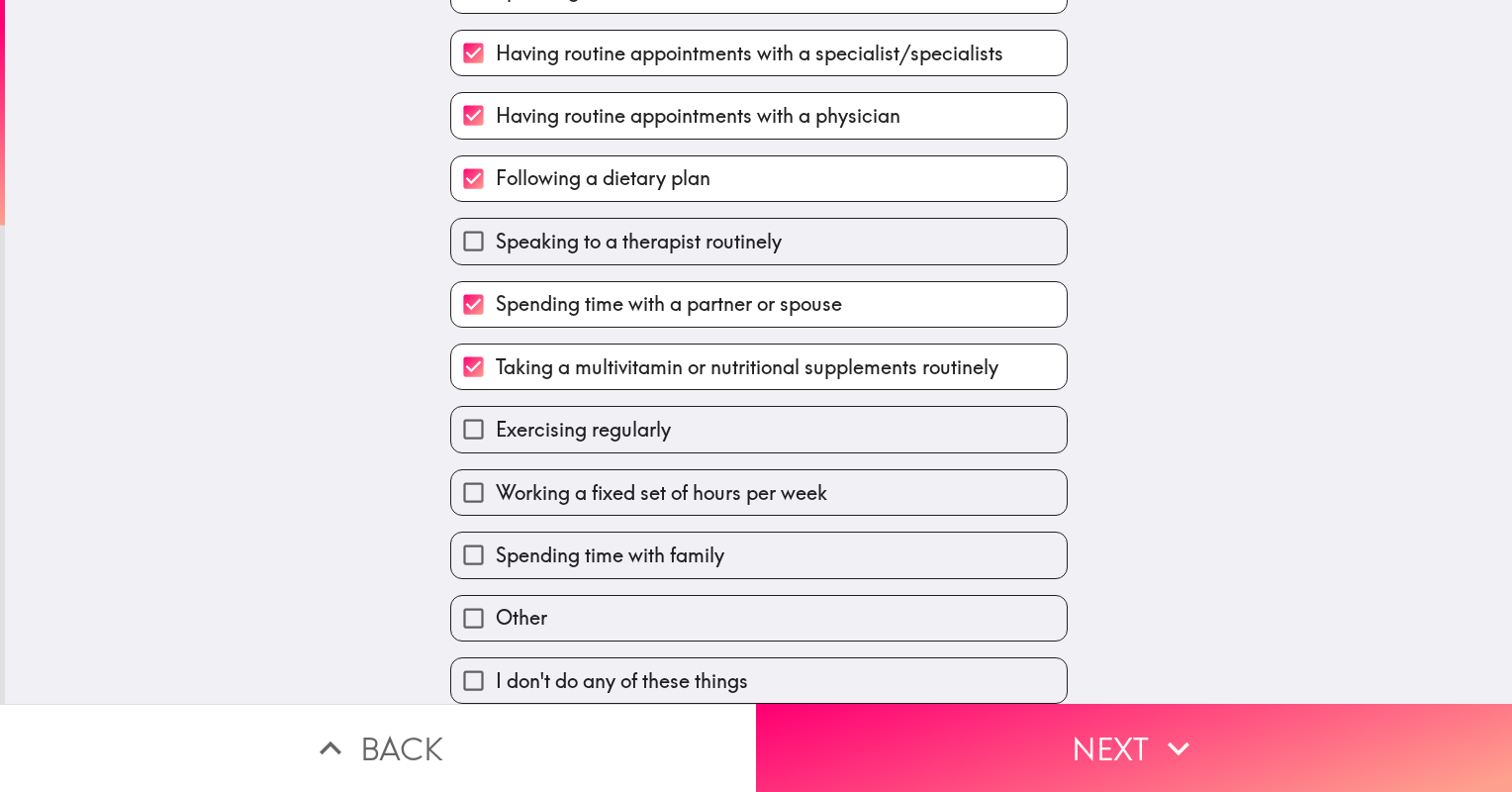 click on "Exercising regularly" at bounding box center [583, 430] 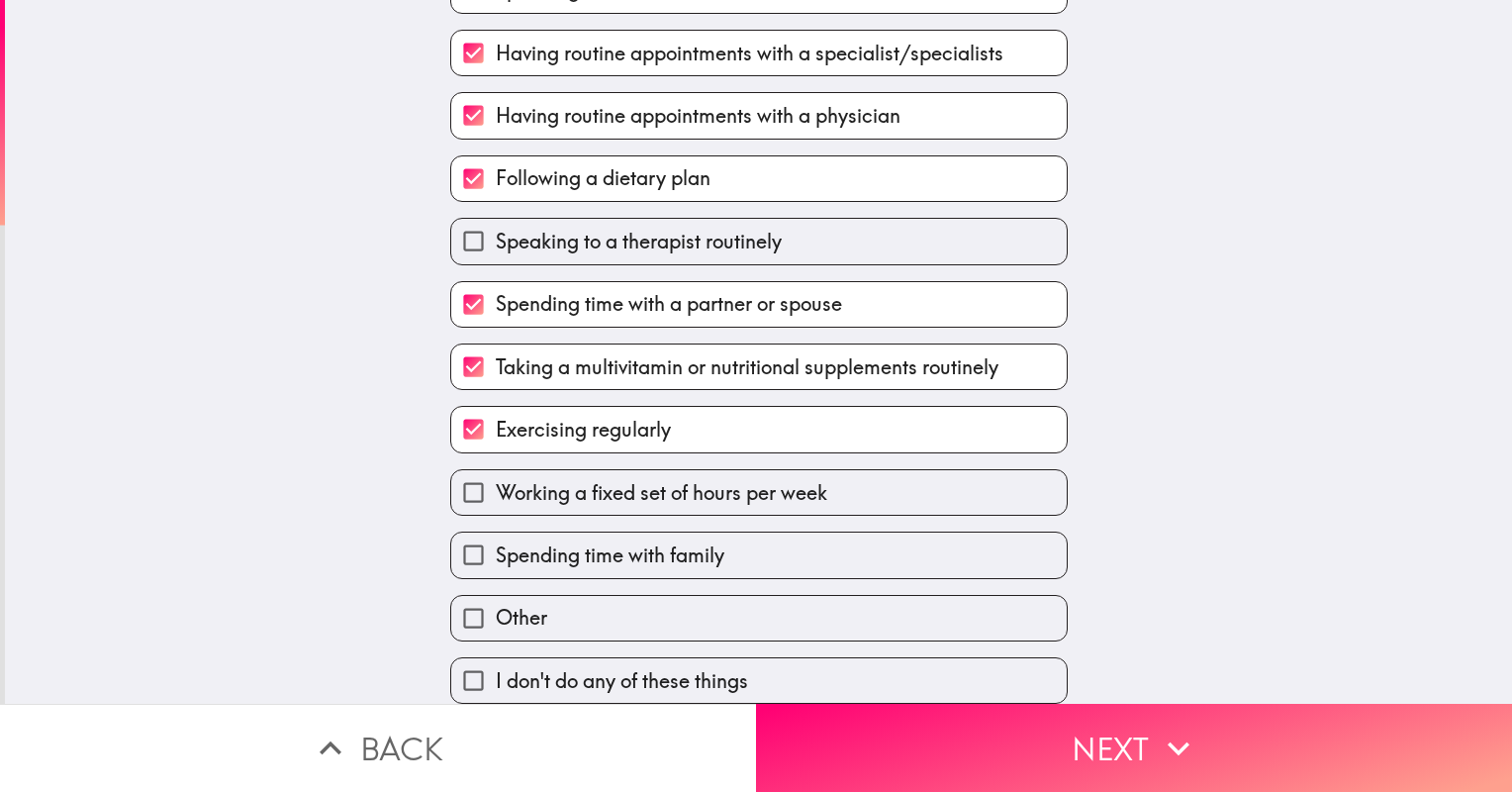 scroll, scrollTop: 318, scrollLeft: 0, axis: vertical 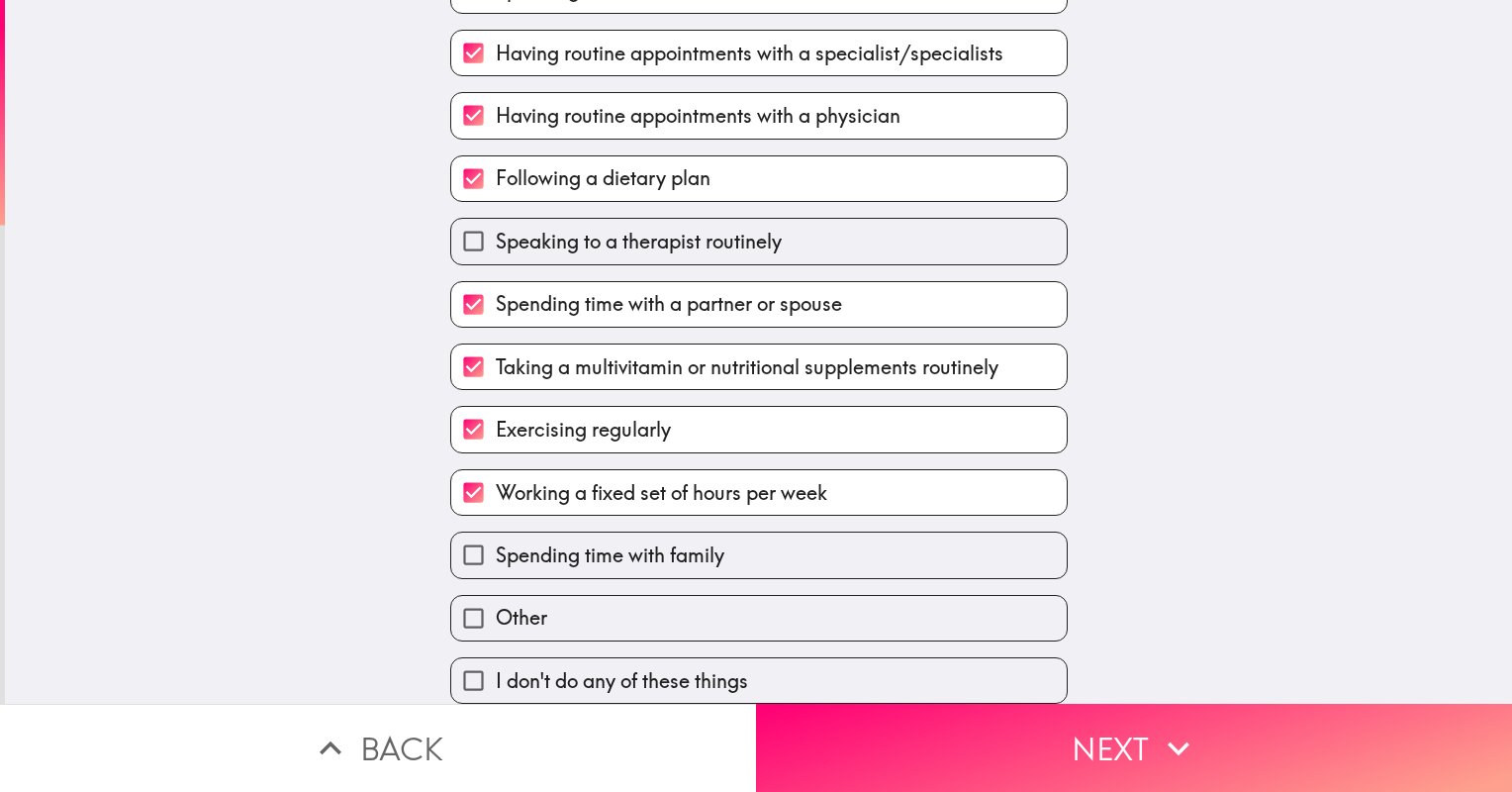 click on "Spending time with family" at bounding box center [610, 555] 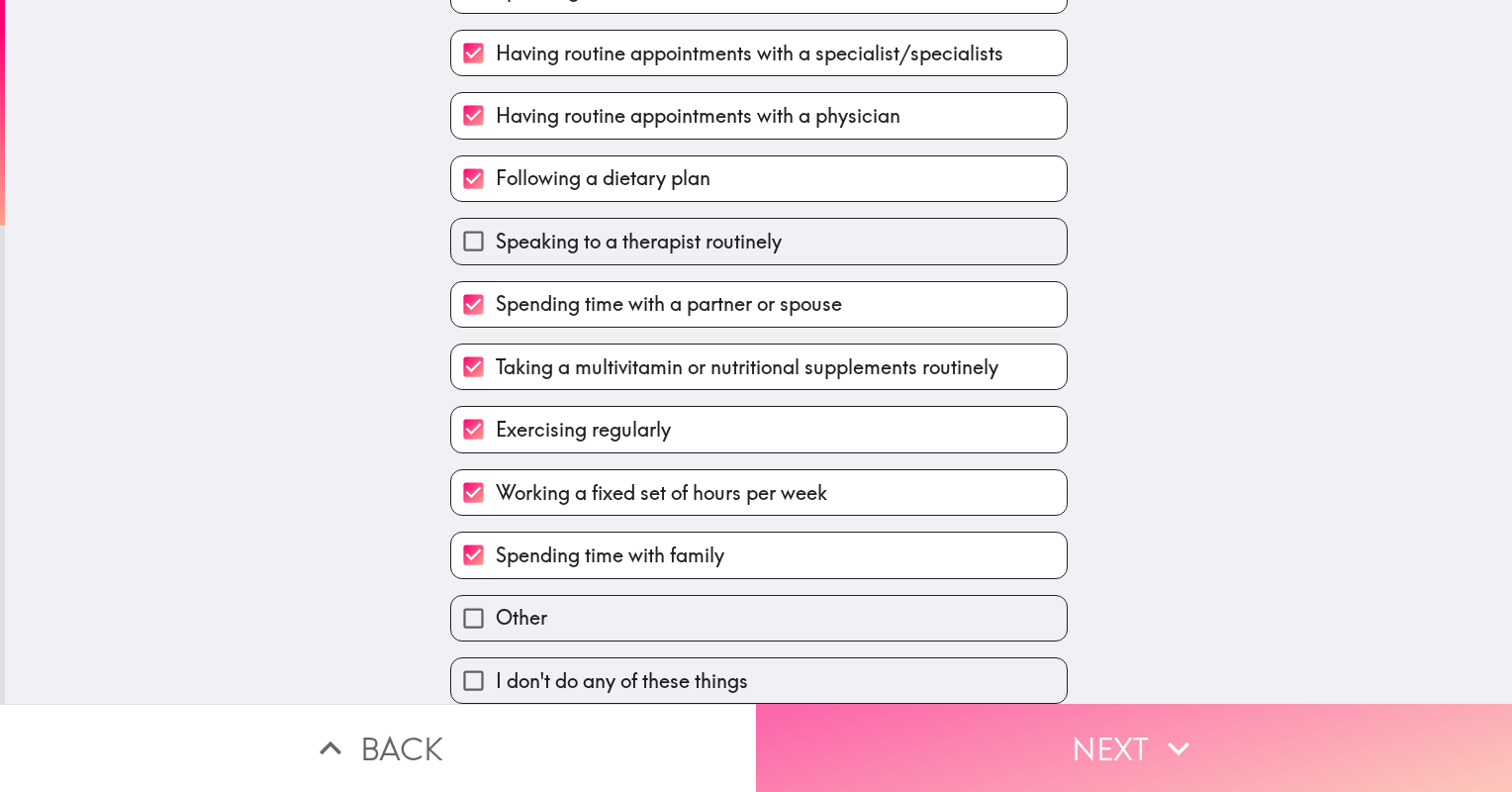 click on "Next" at bounding box center [1134, 747] 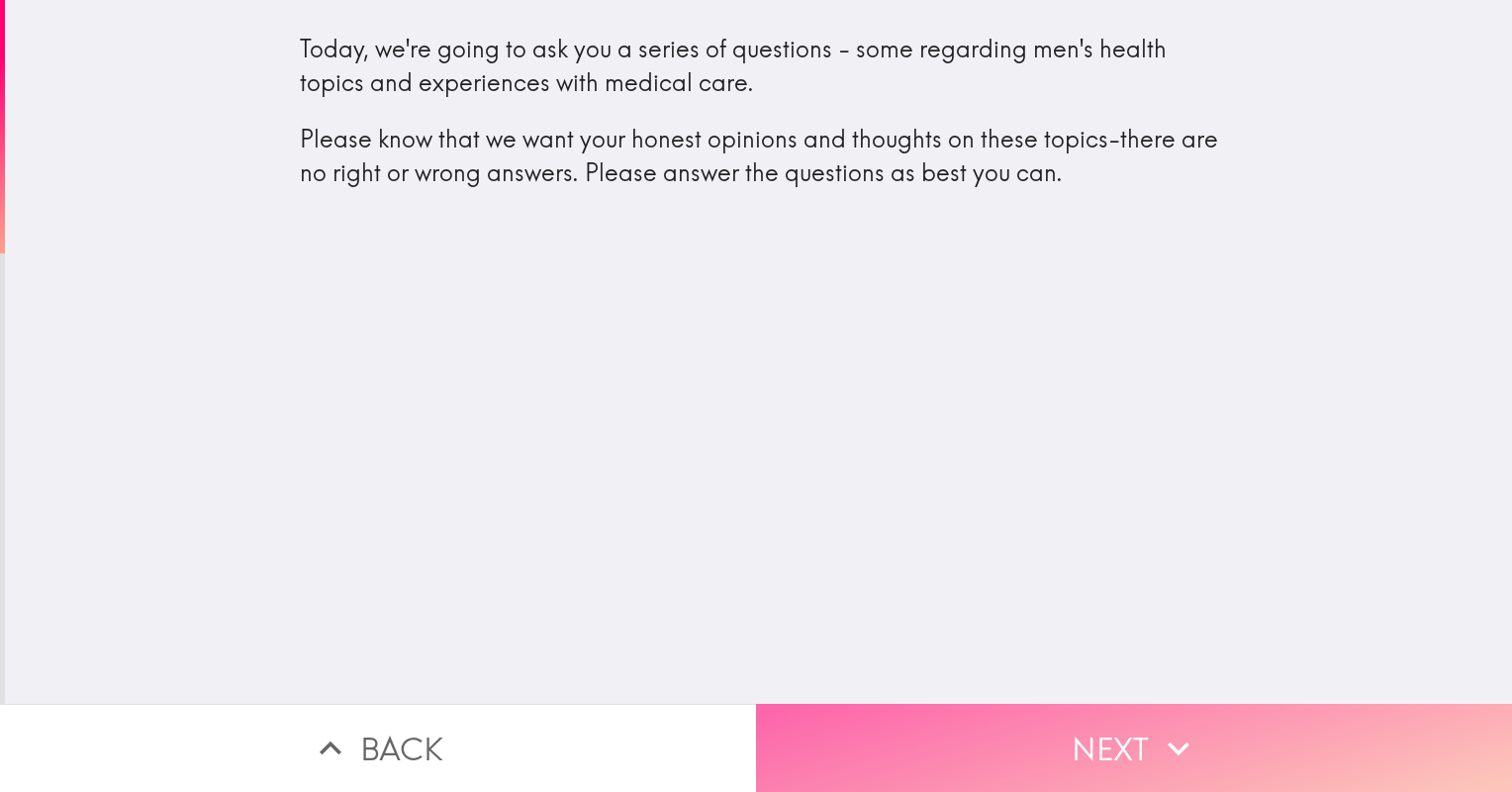 click on "Next" at bounding box center (1134, 747) 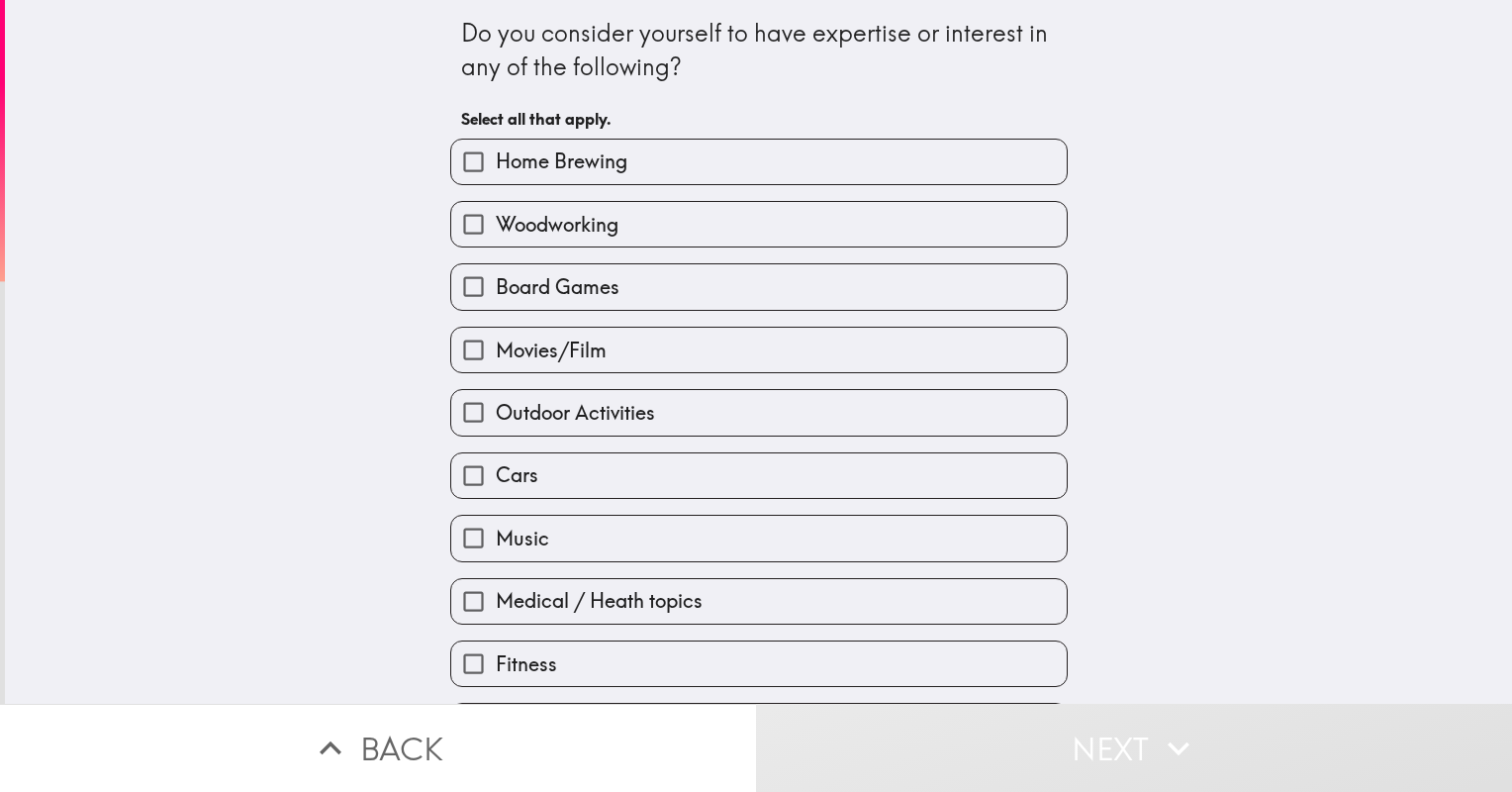 click on "Movies/Film" at bounding box center (473, 349) 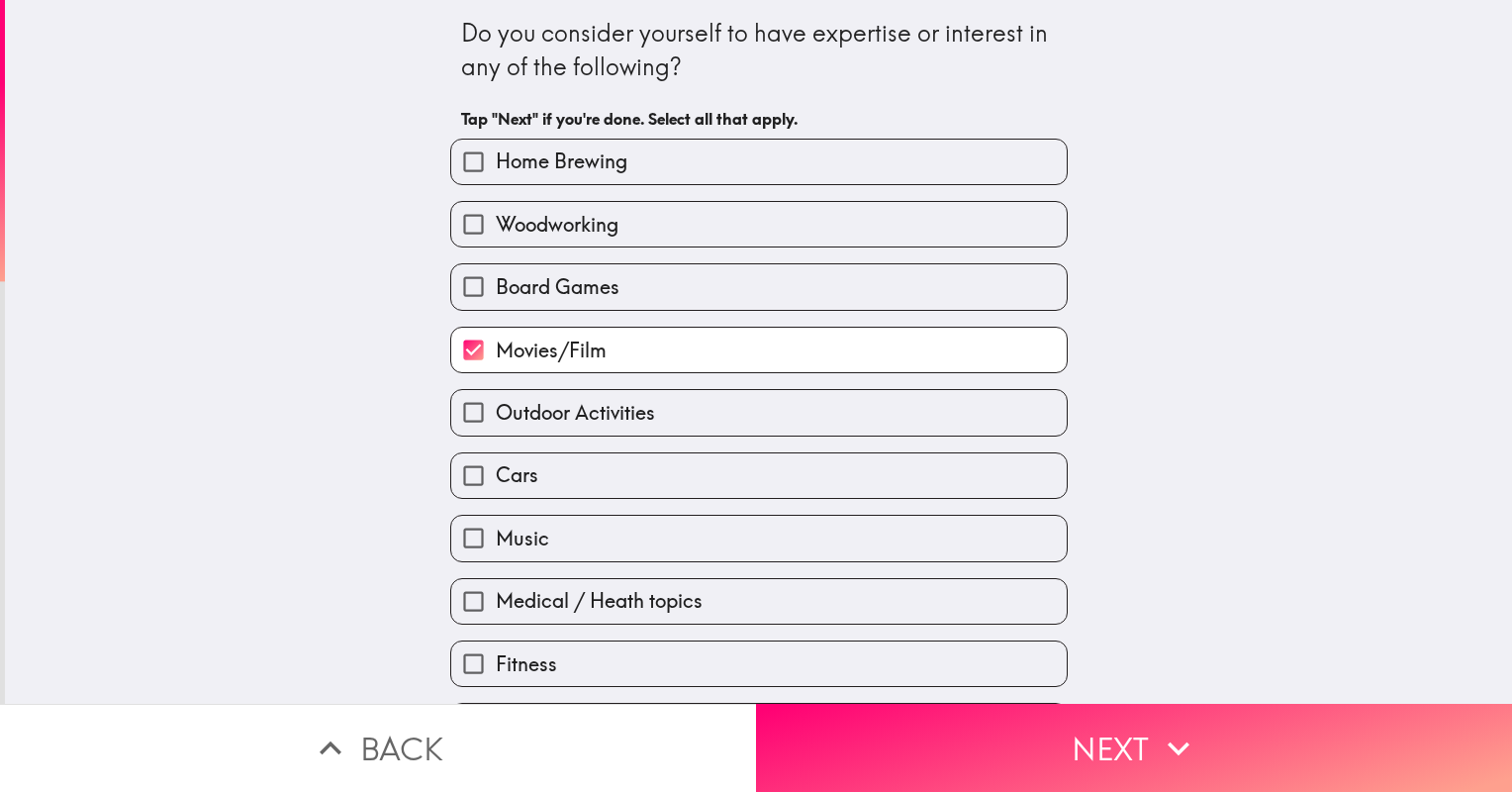 click on "Outdoor Activities" at bounding box center (473, 412) 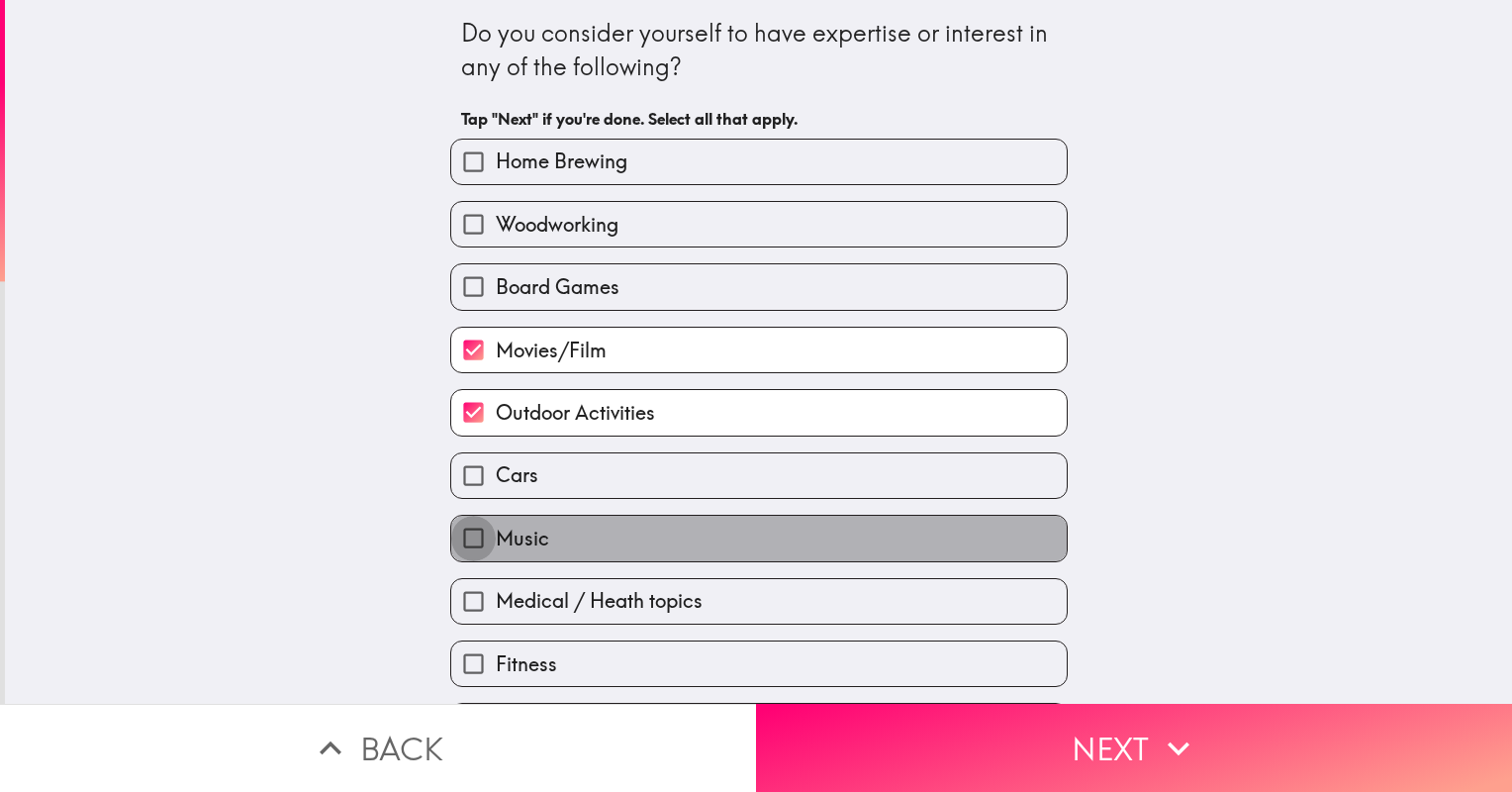 click on "Music" at bounding box center (473, 538) 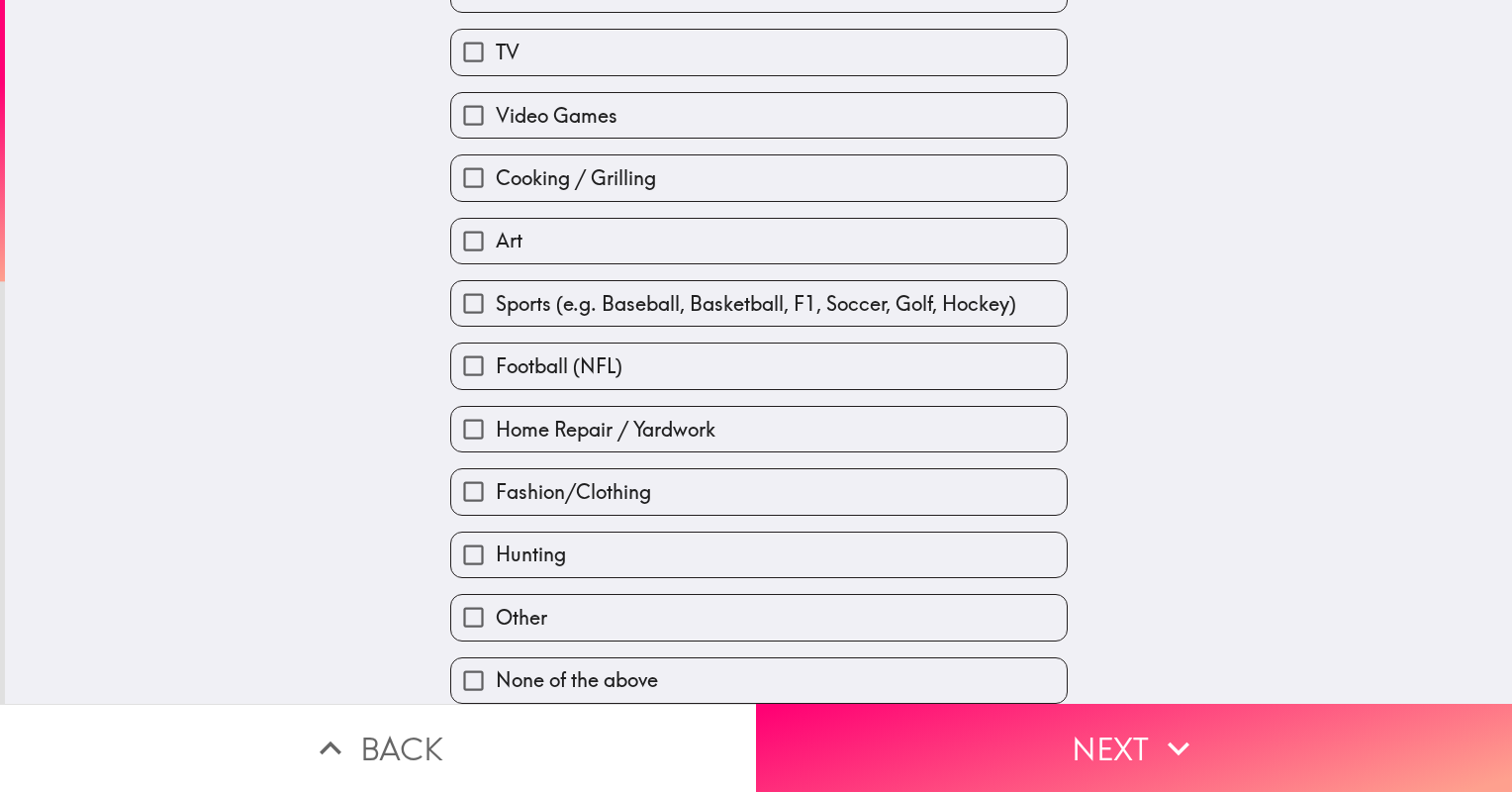 scroll, scrollTop: 697, scrollLeft: 0, axis: vertical 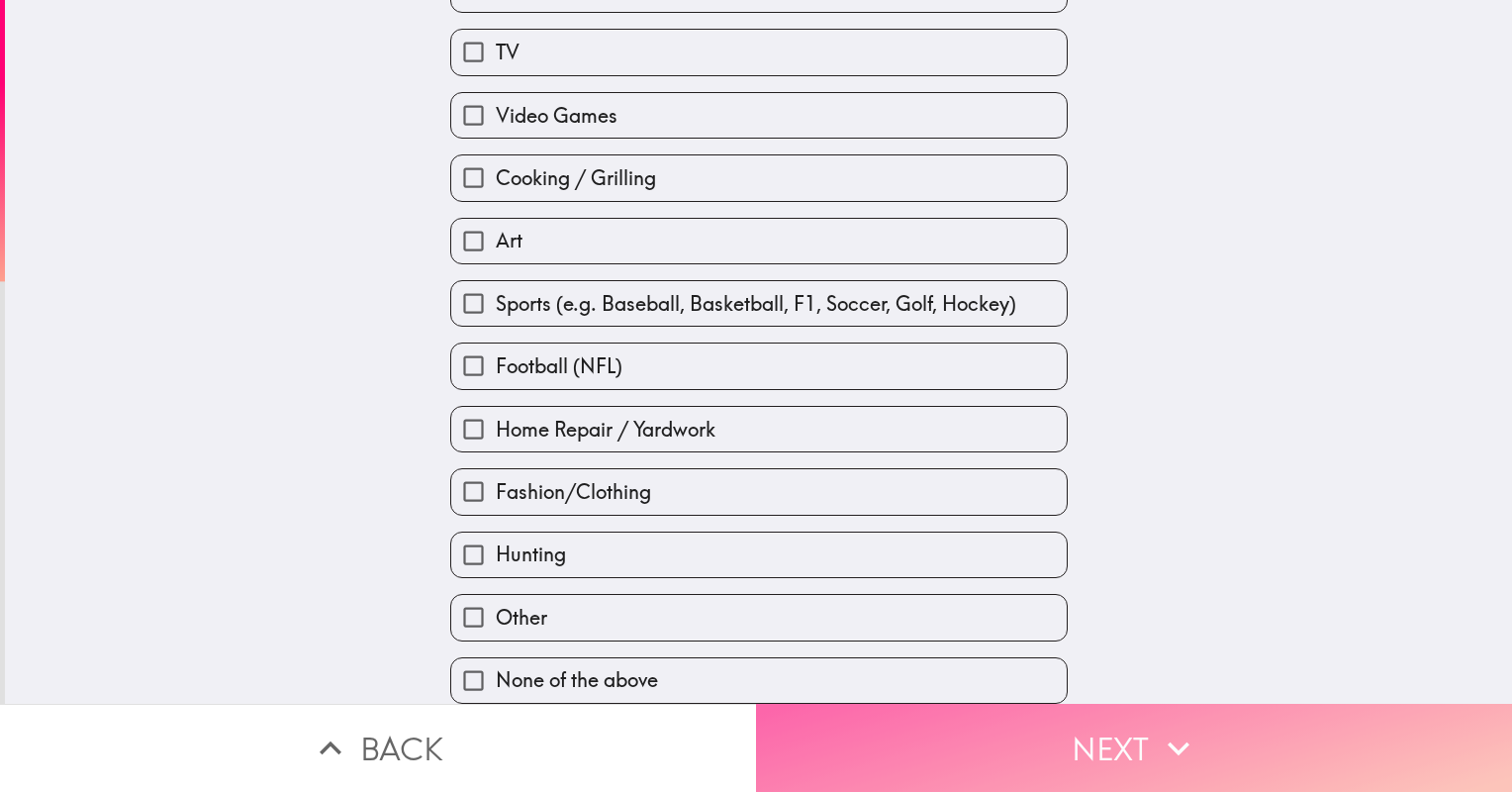 click on "Next" at bounding box center [1134, 747] 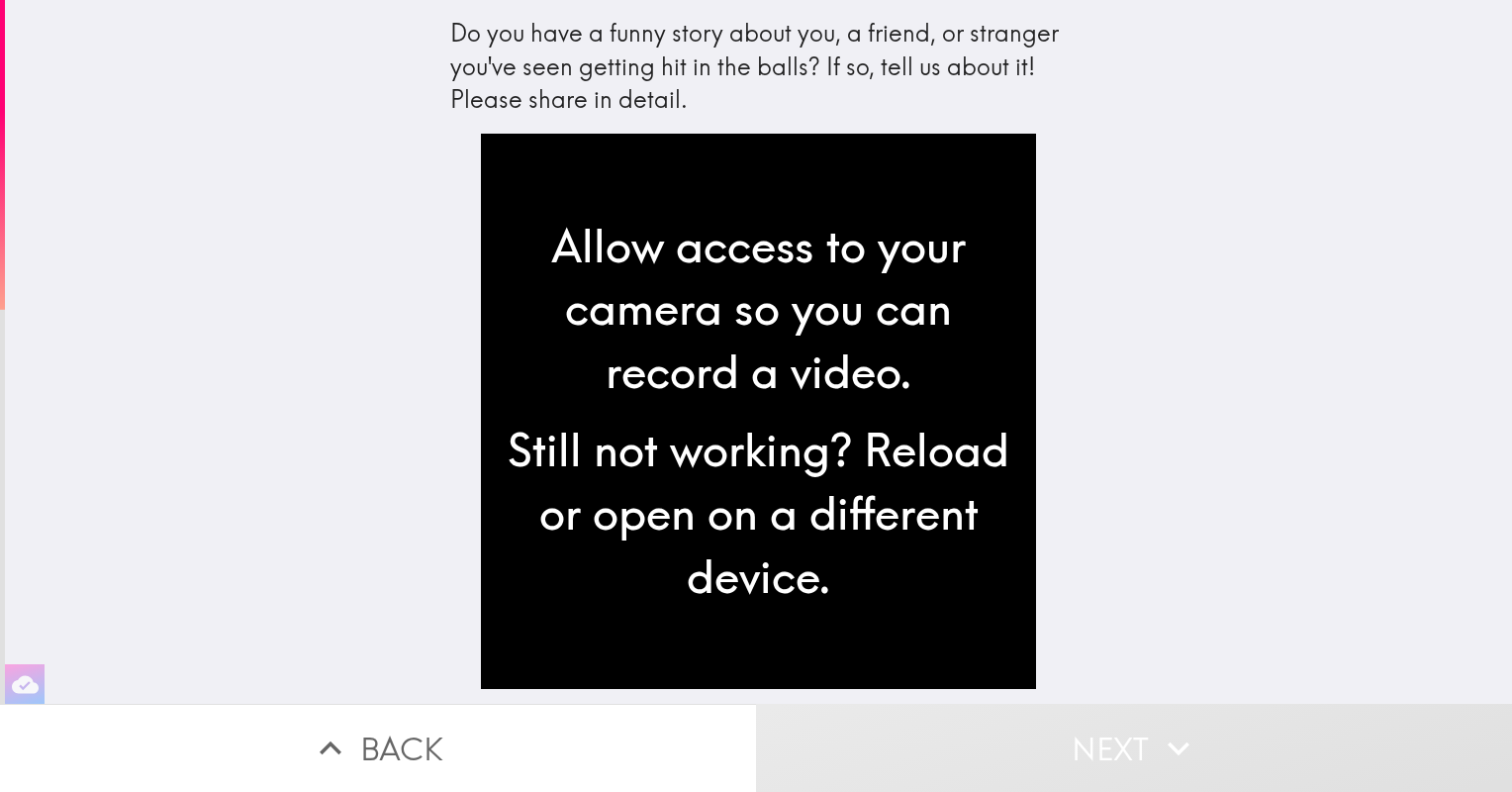 scroll, scrollTop: 0, scrollLeft: 0, axis: both 